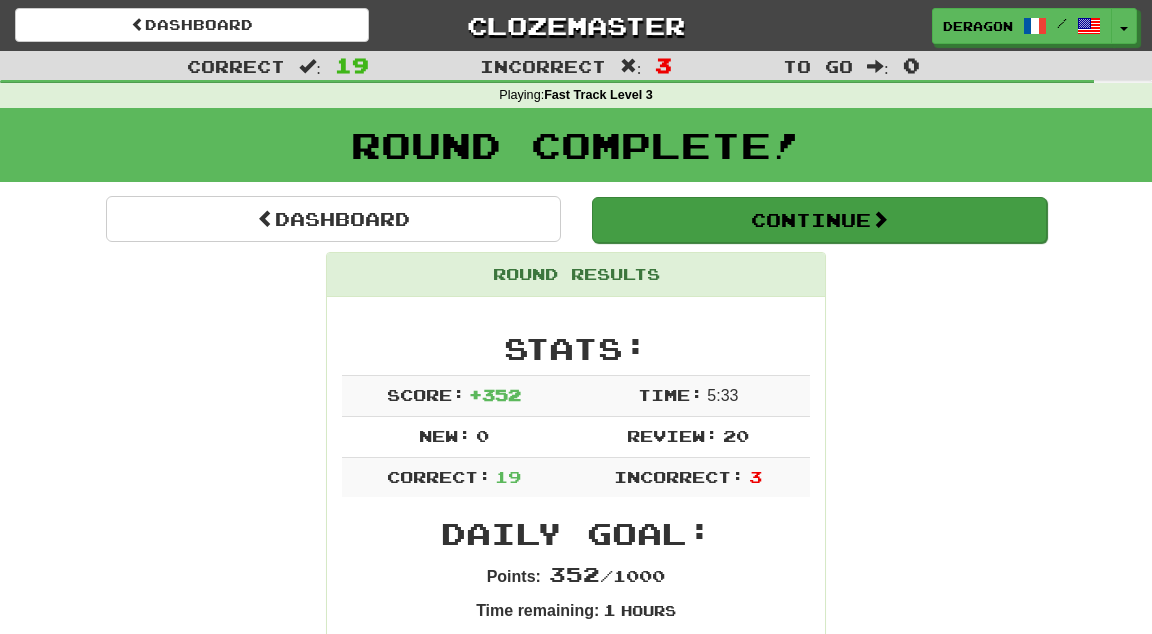 scroll, scrollTop: 0, scrollLeft: 0, axis: both 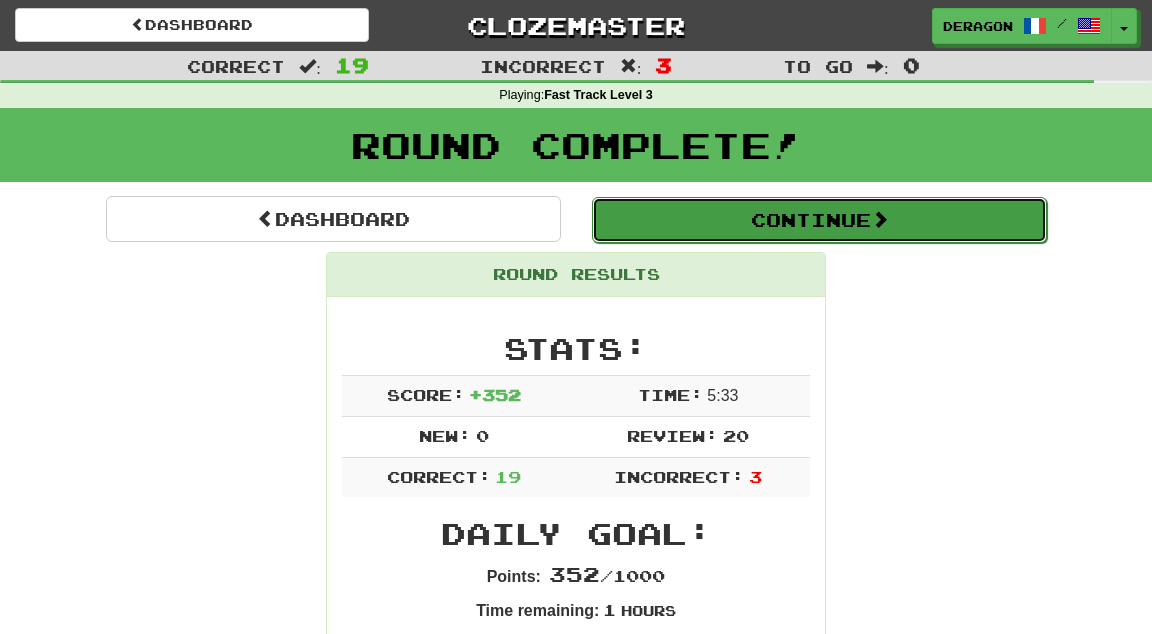 click on "Continue" at bounding box center (819, 220) 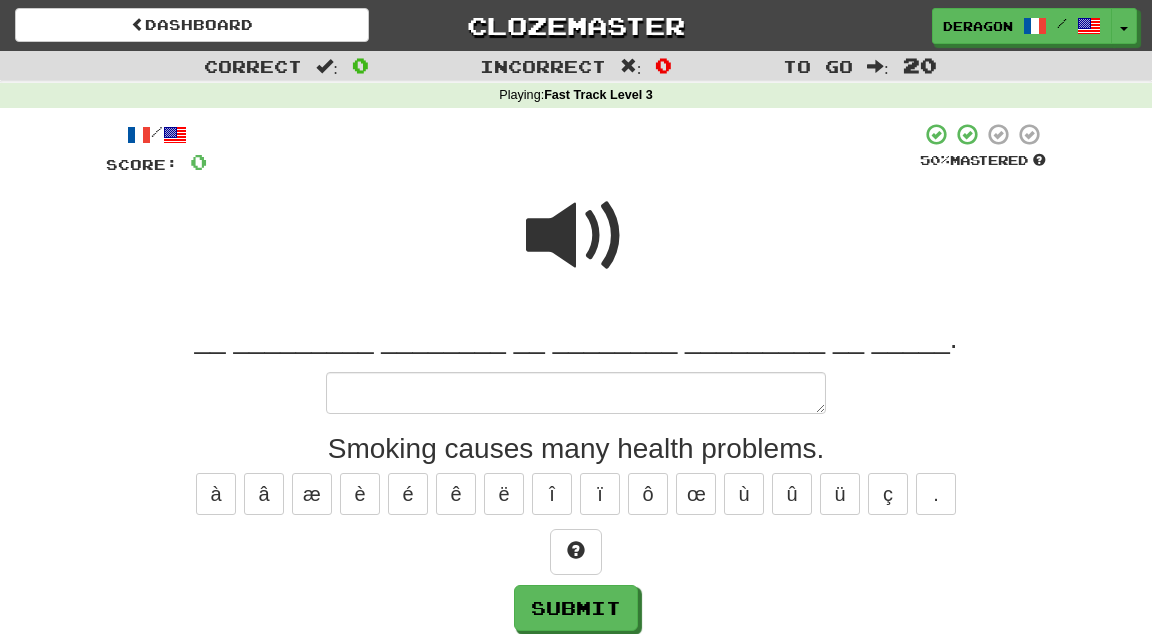 type on "*" 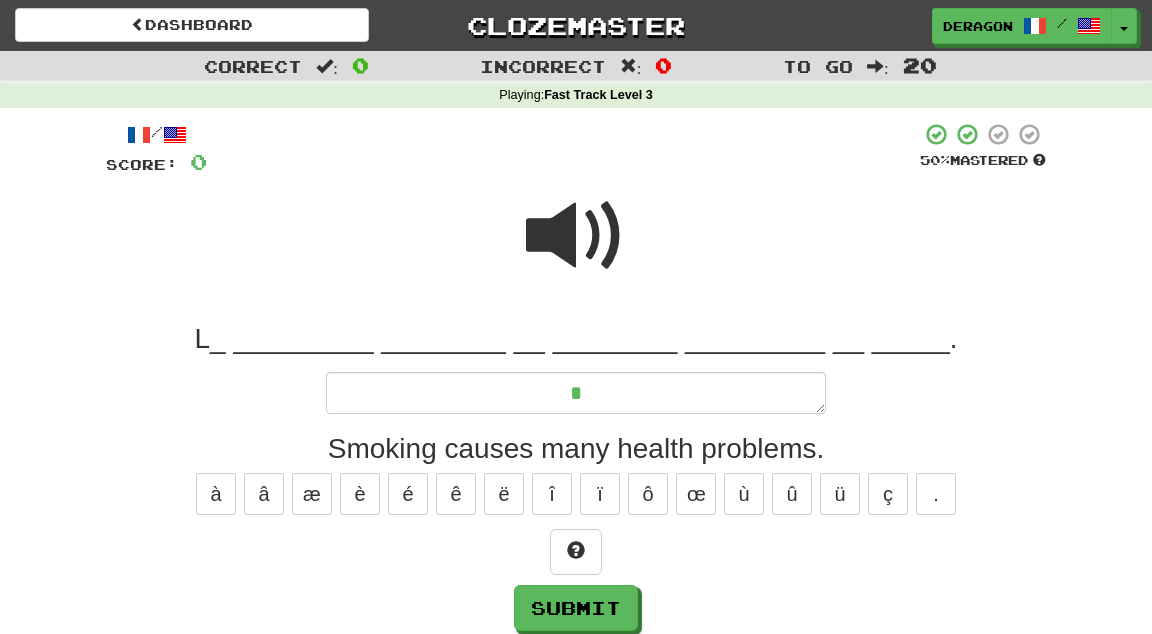 type on "*" 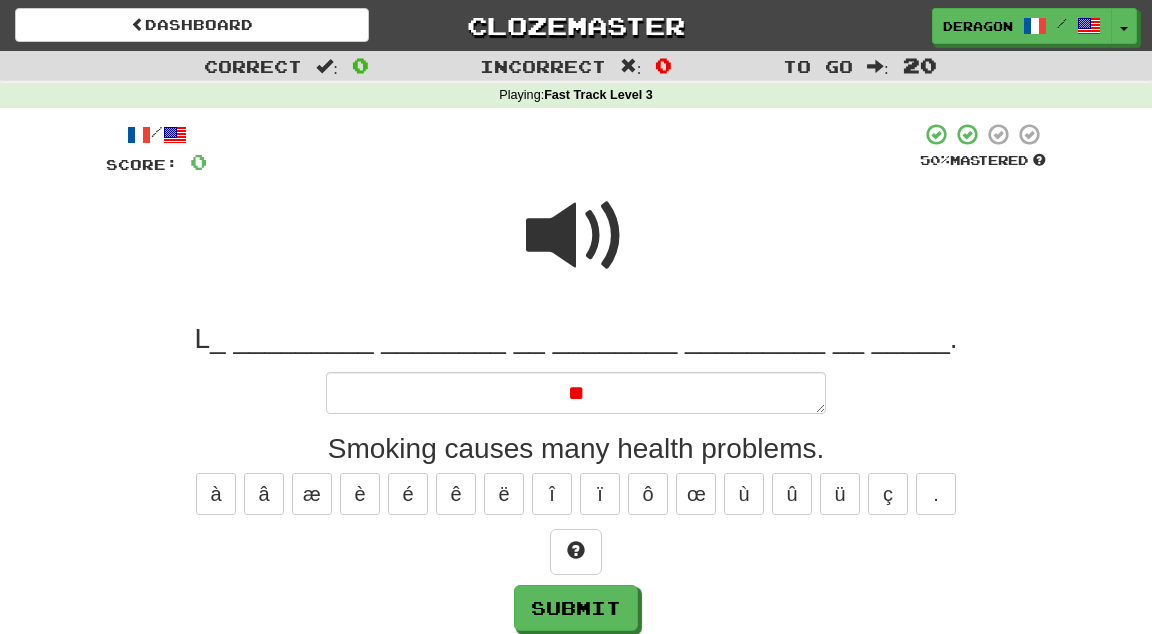type on "*" 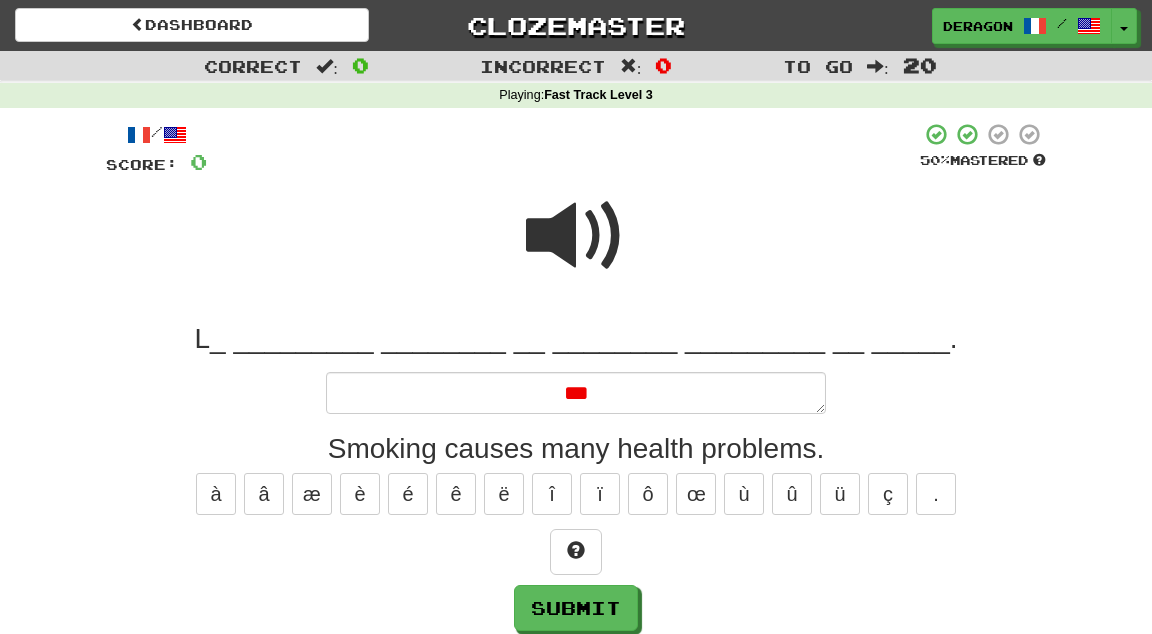 type on "*" 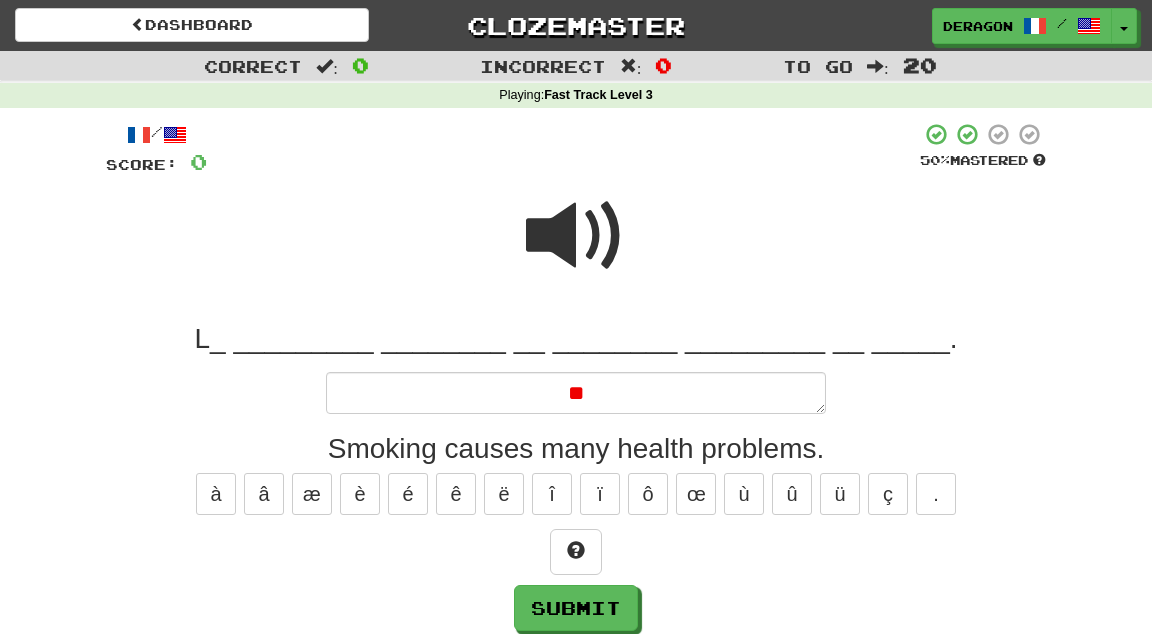 type on "*" 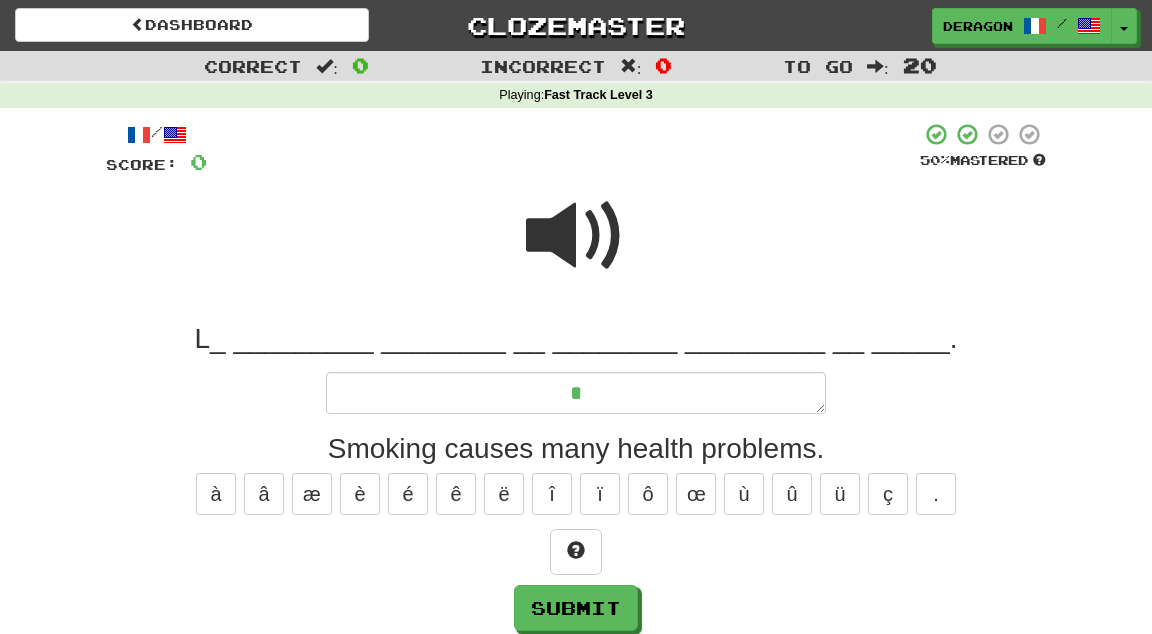 type on "*" 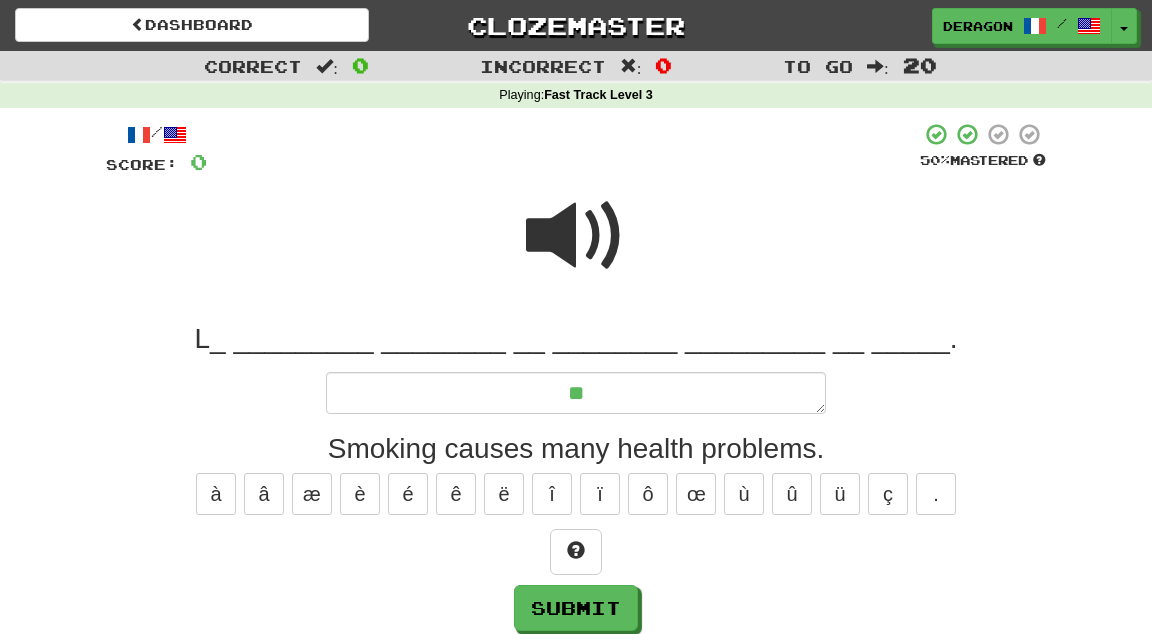 type on "*" 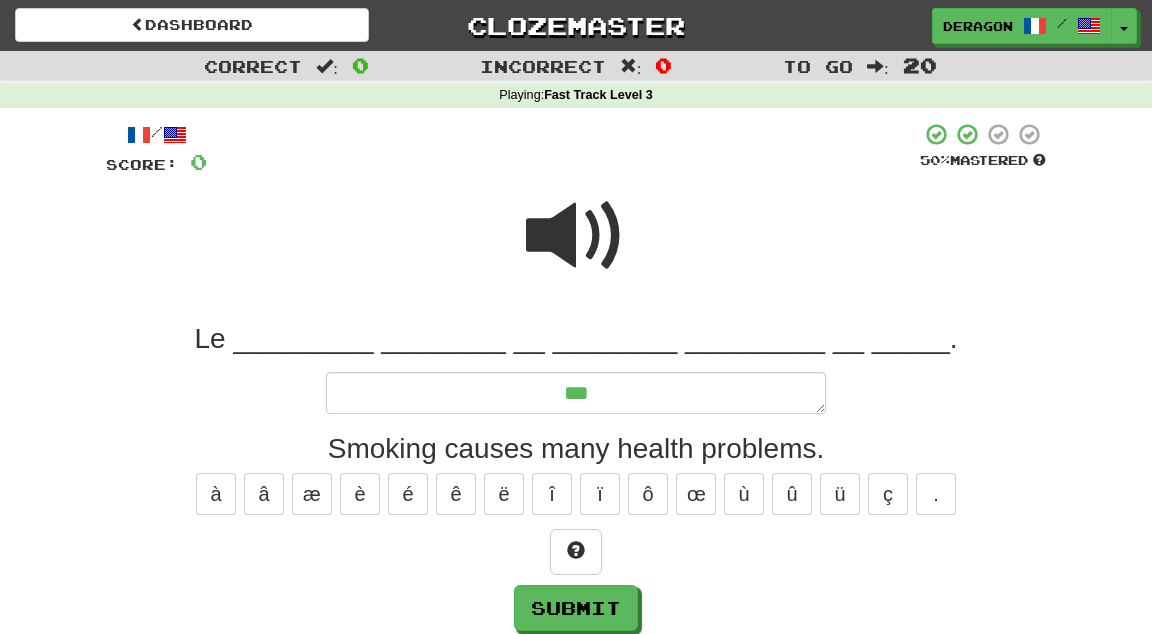 type on "*" 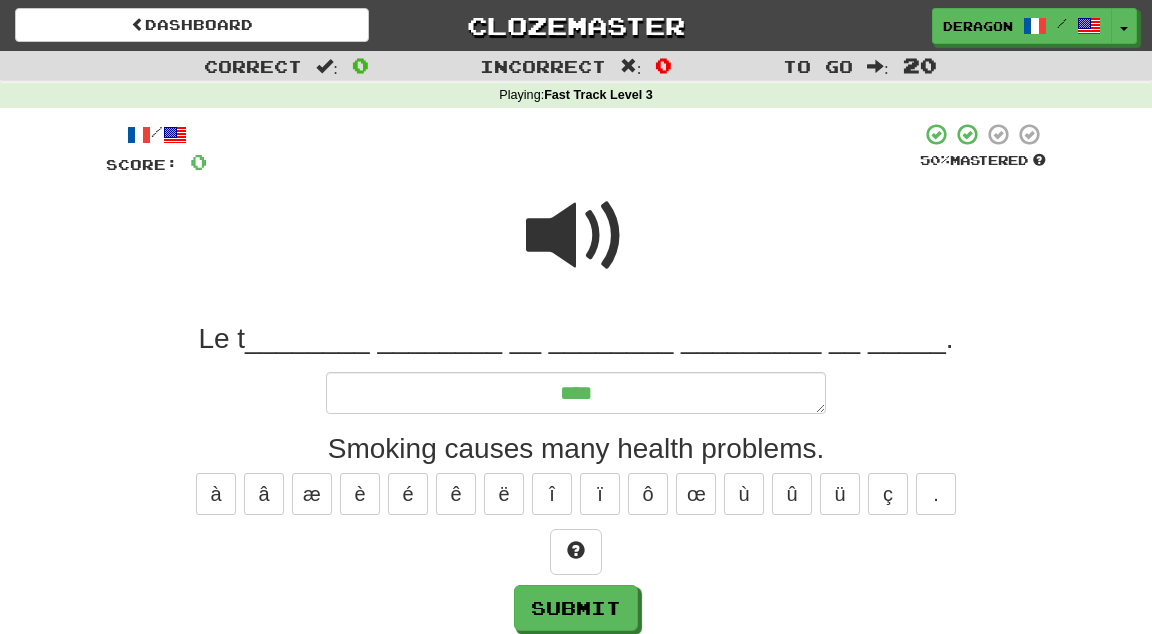type on "*" 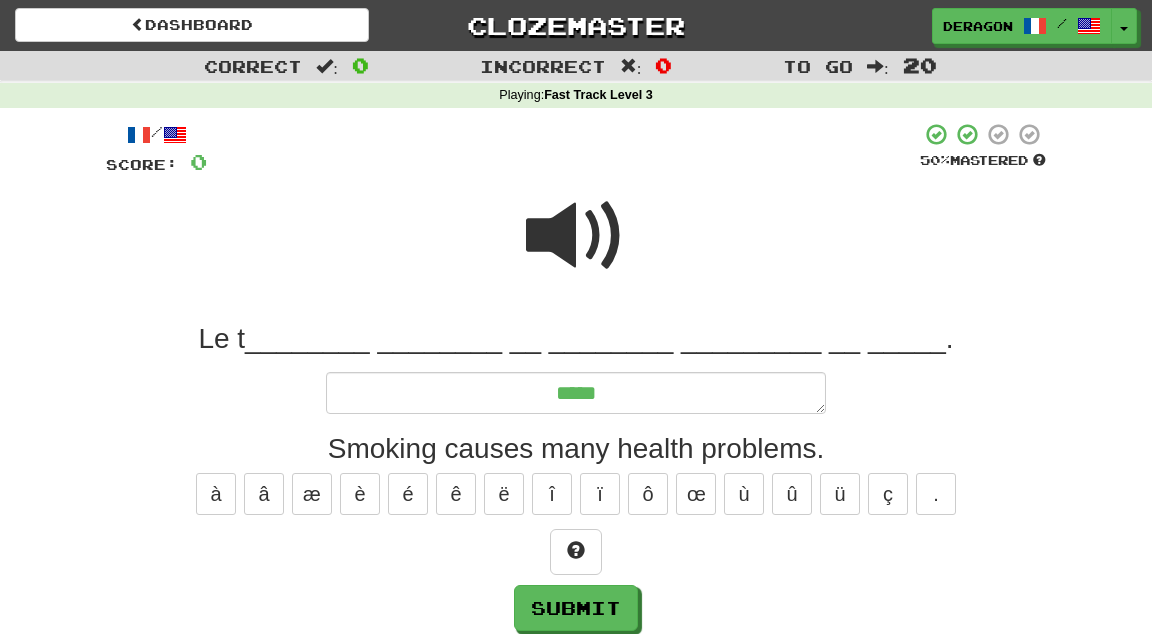 type on "*" 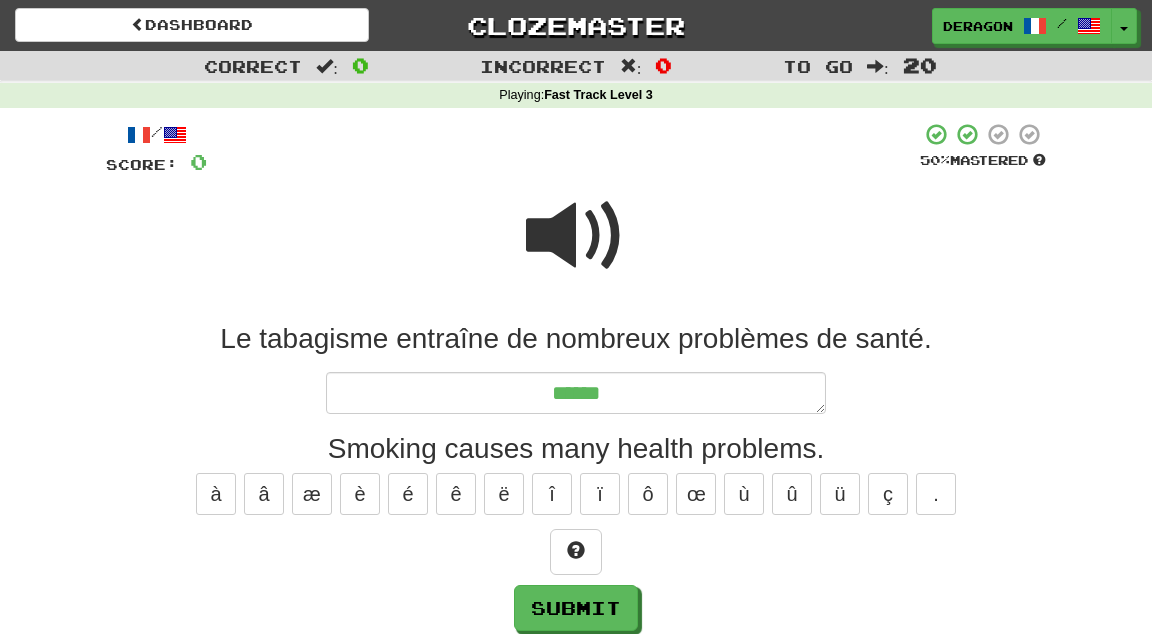 type on "*" 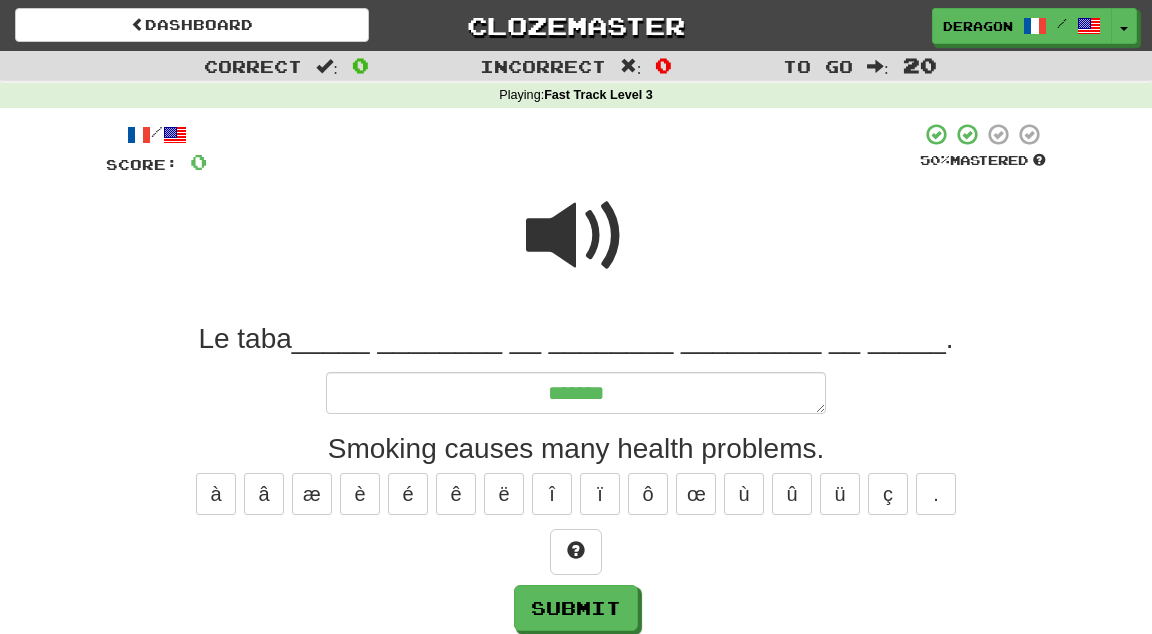 type on "*" 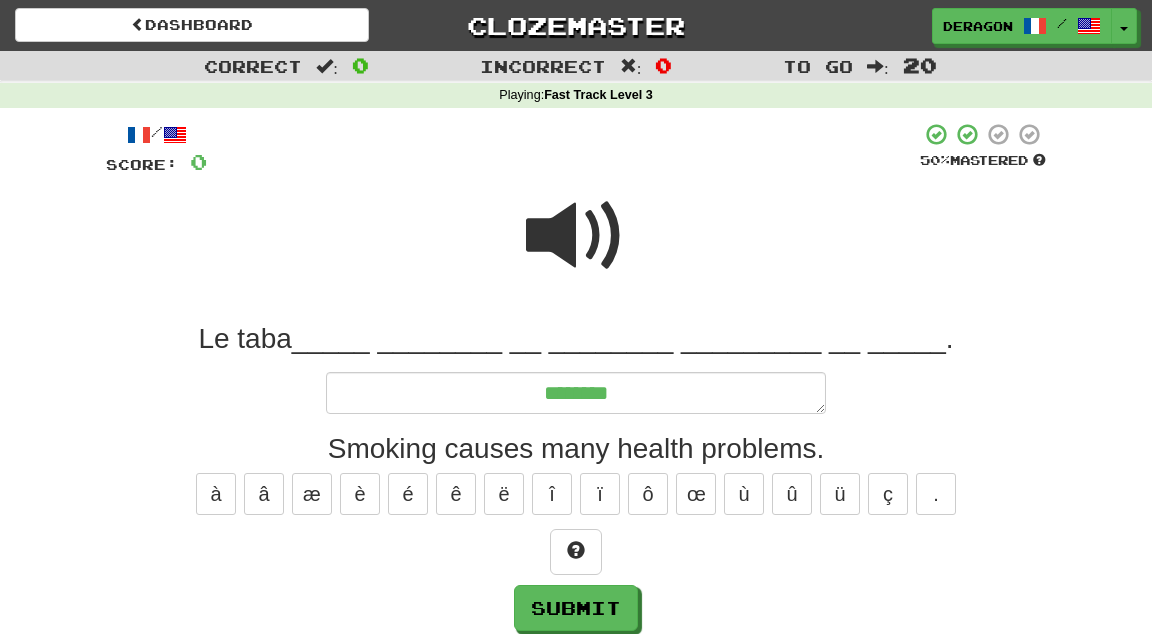type on "*" 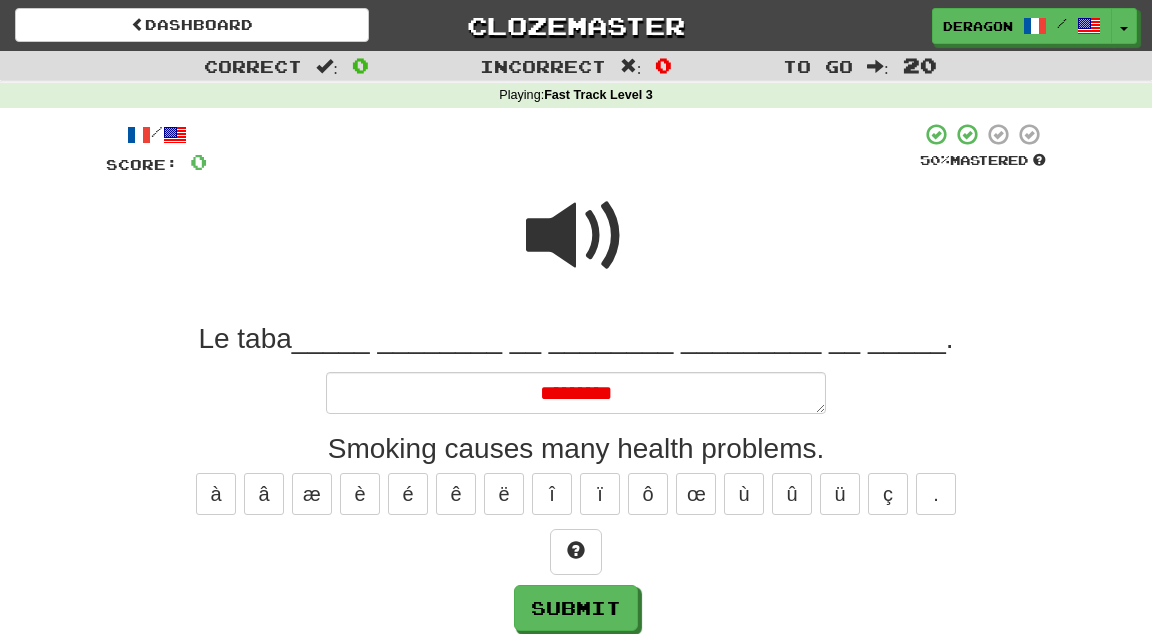 type on "*" 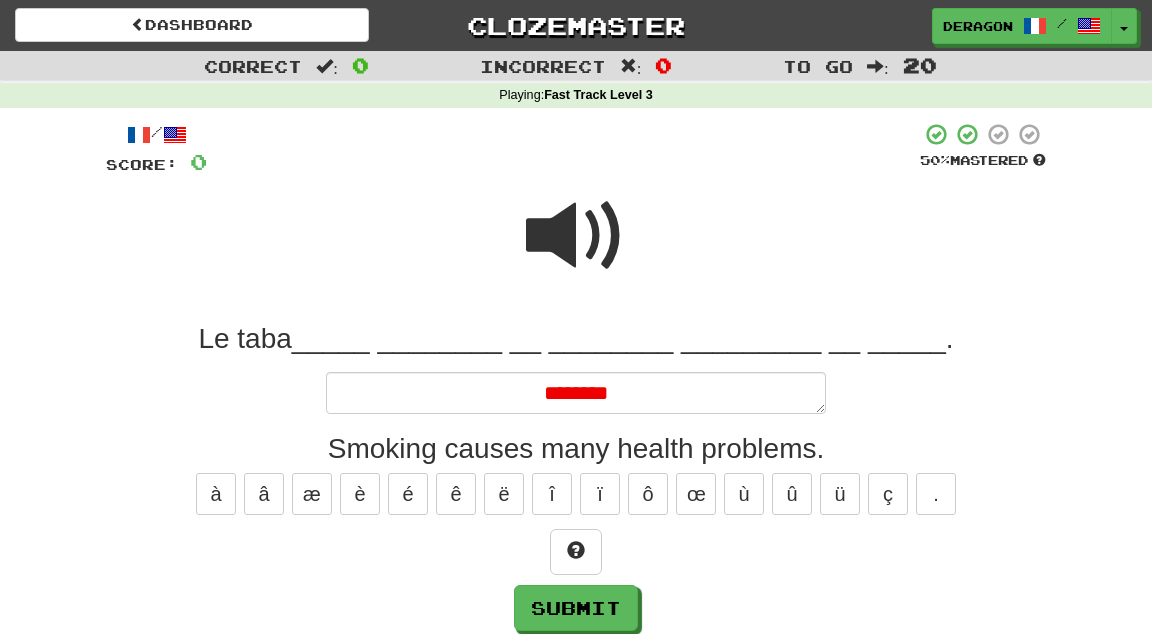 type on "*" 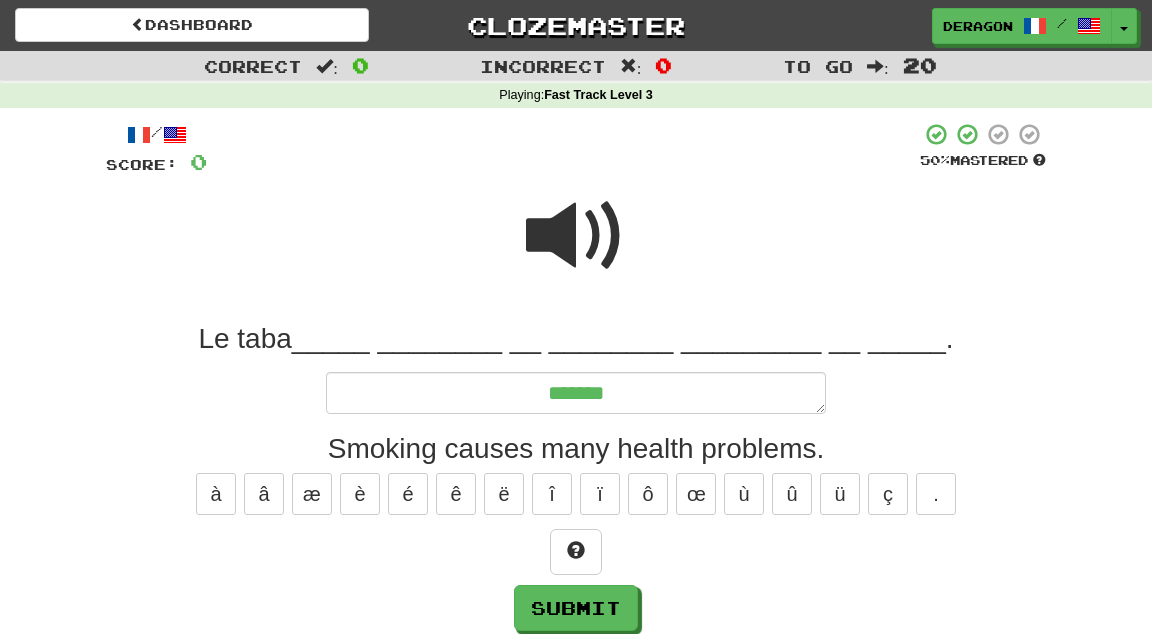 type on "*" 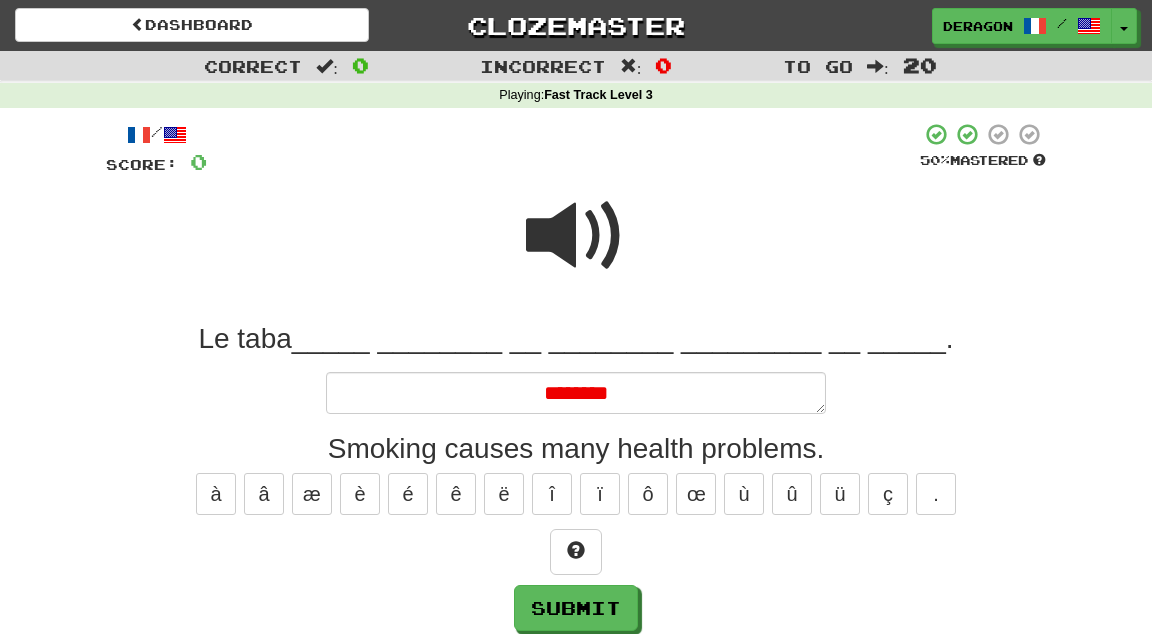type on "*" 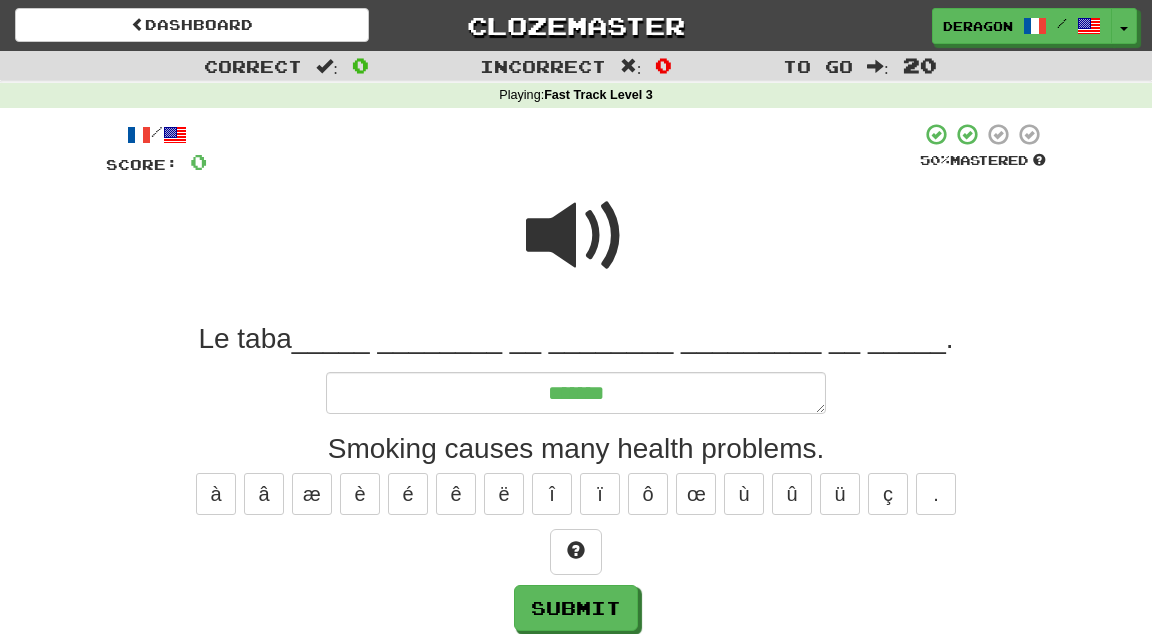 type on "*******" 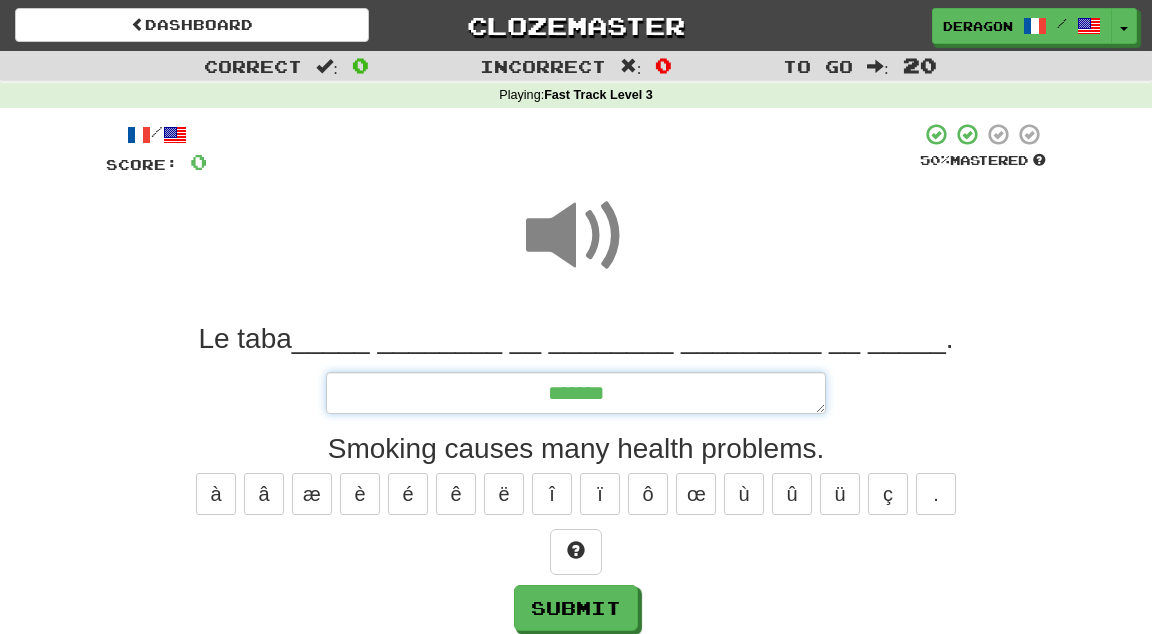 click on "*******" at bounding box center [576, 393] 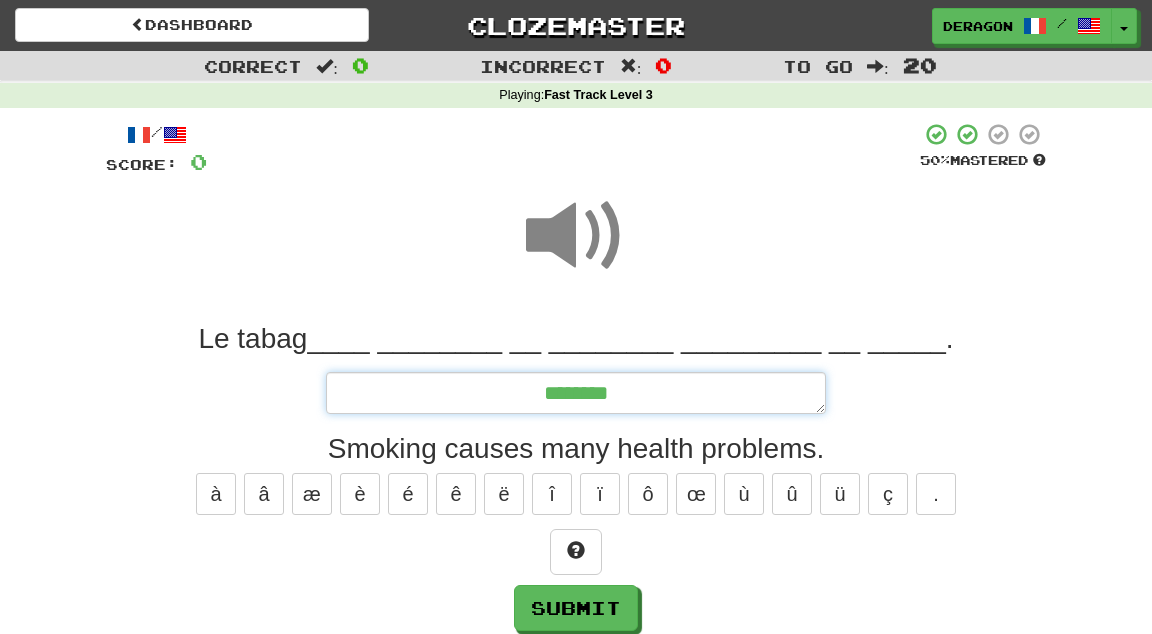 type on "*" 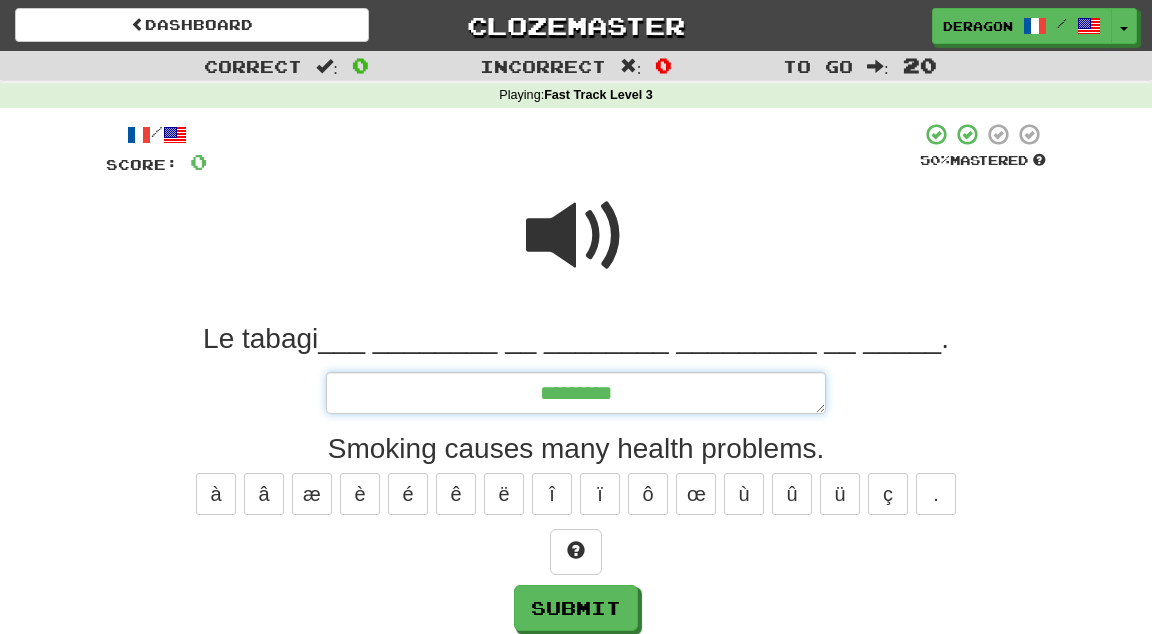 type on "*" 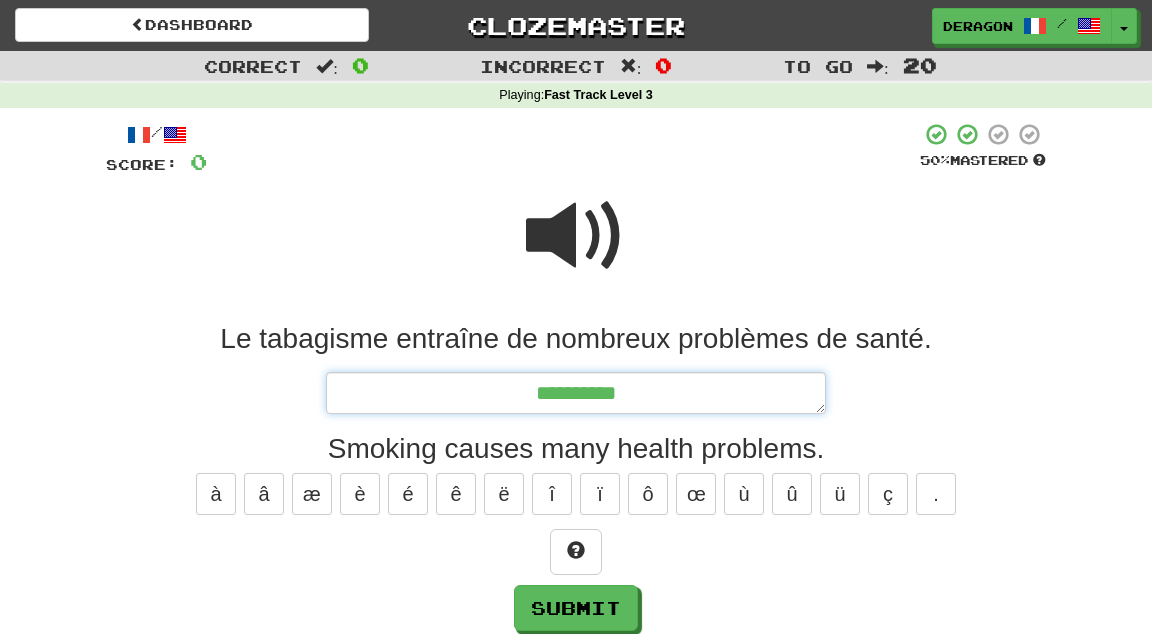 type on "*" 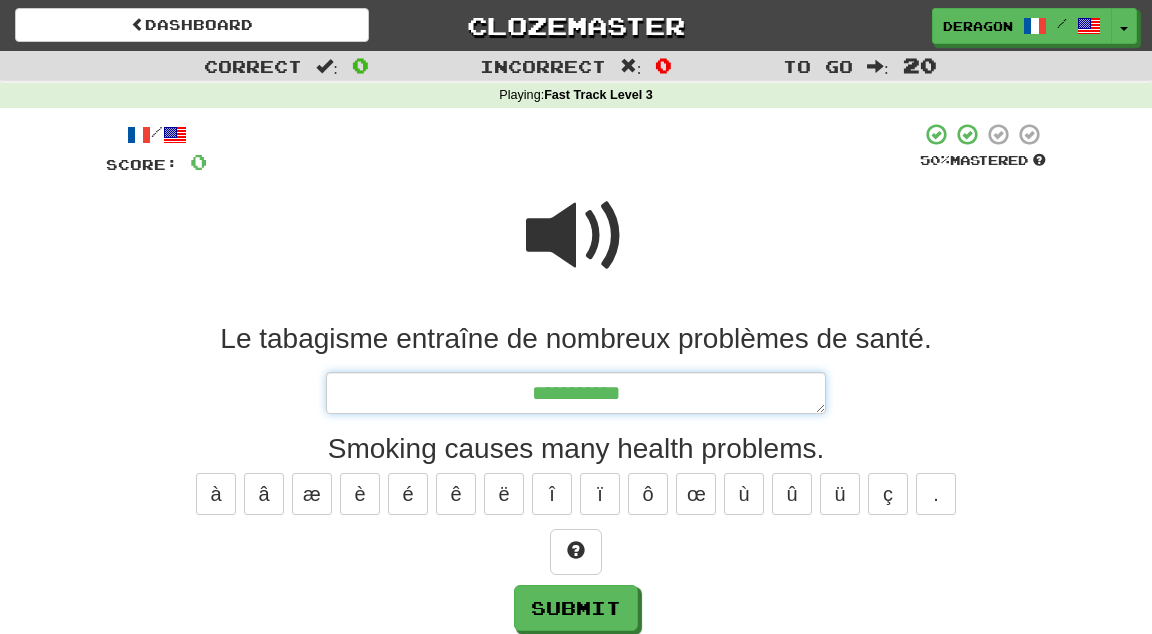 type on "*" 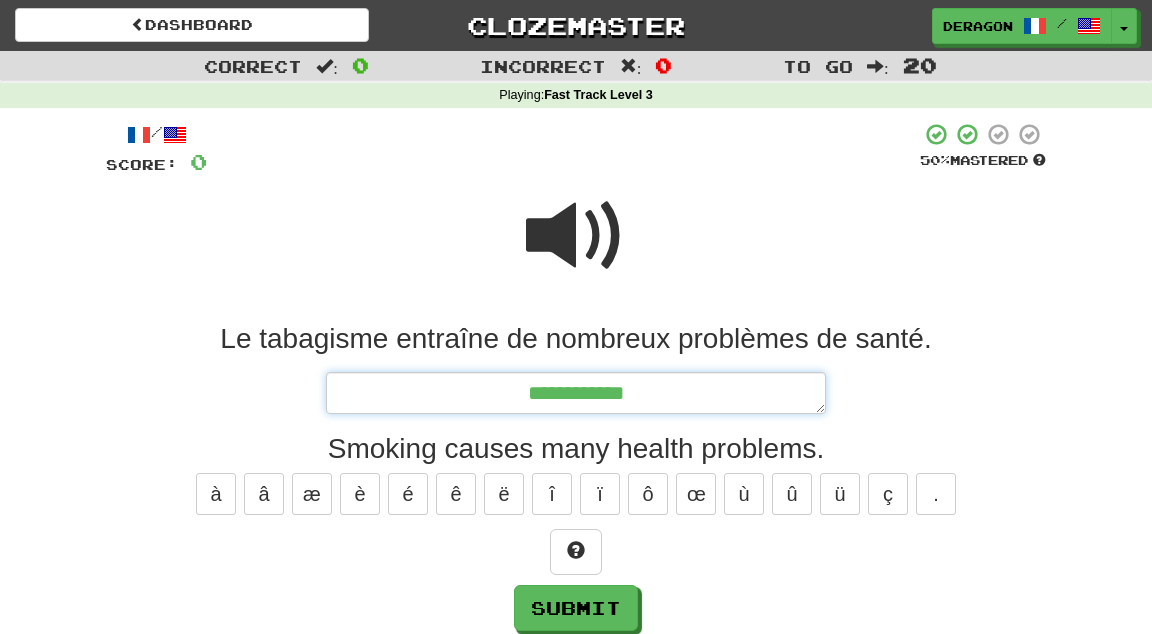 type on "*" 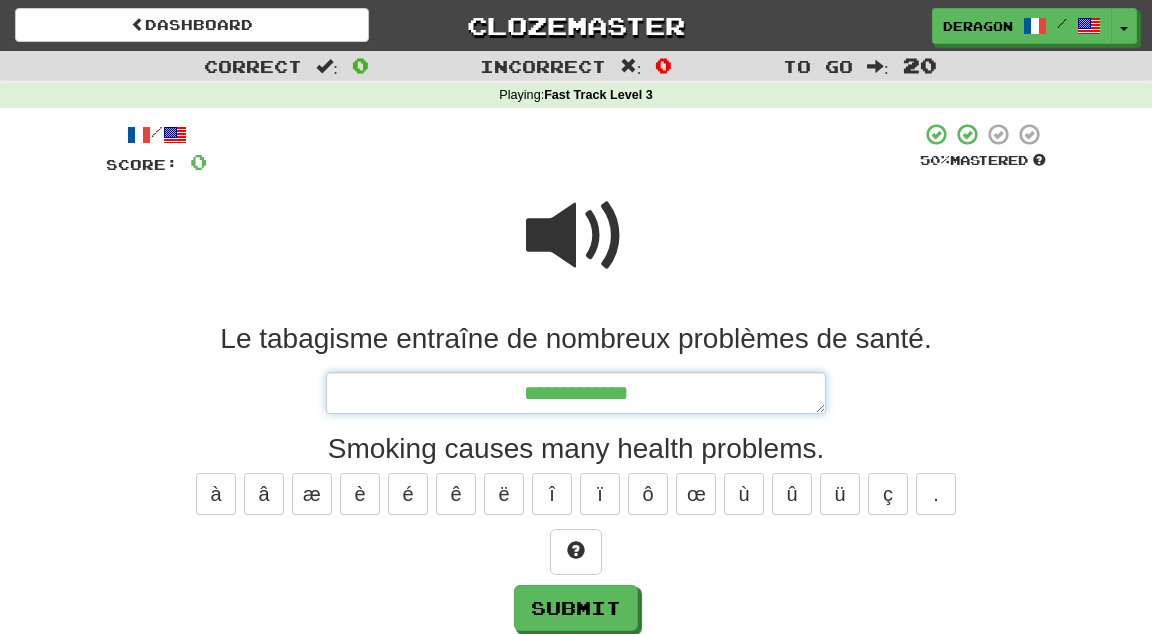 type on "*" 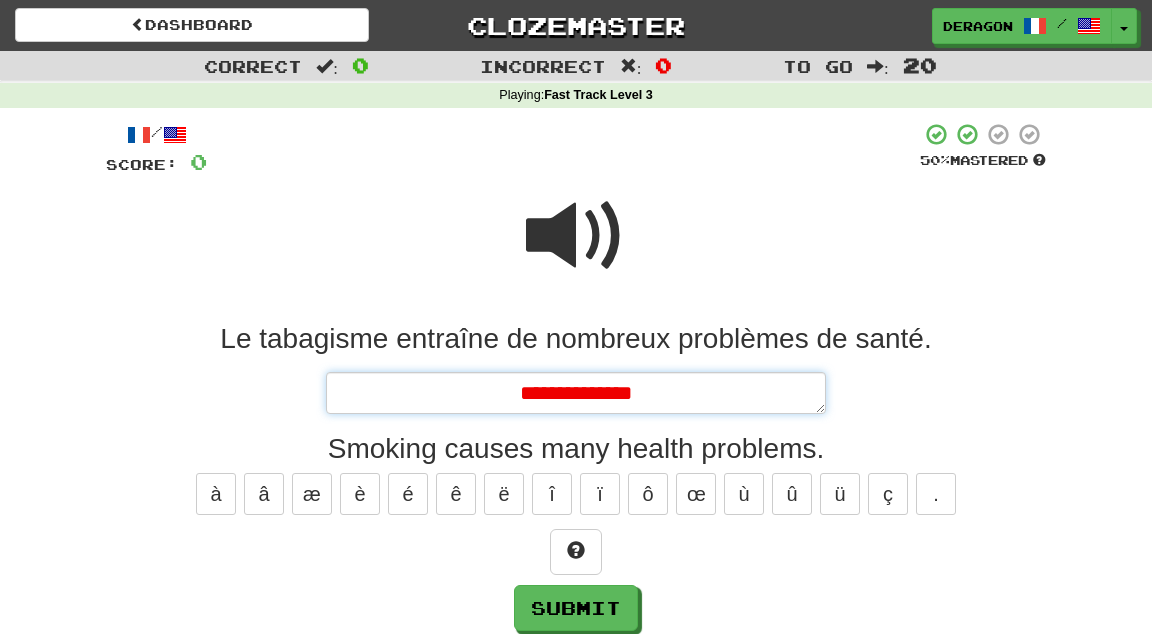 type on "*" 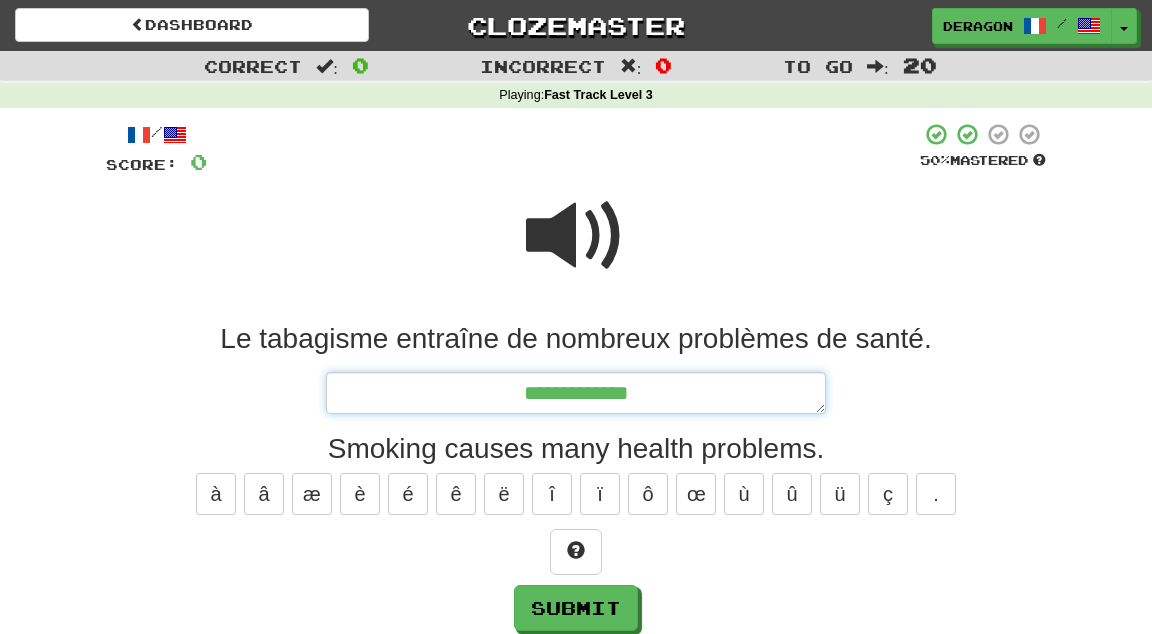 type on "**********" 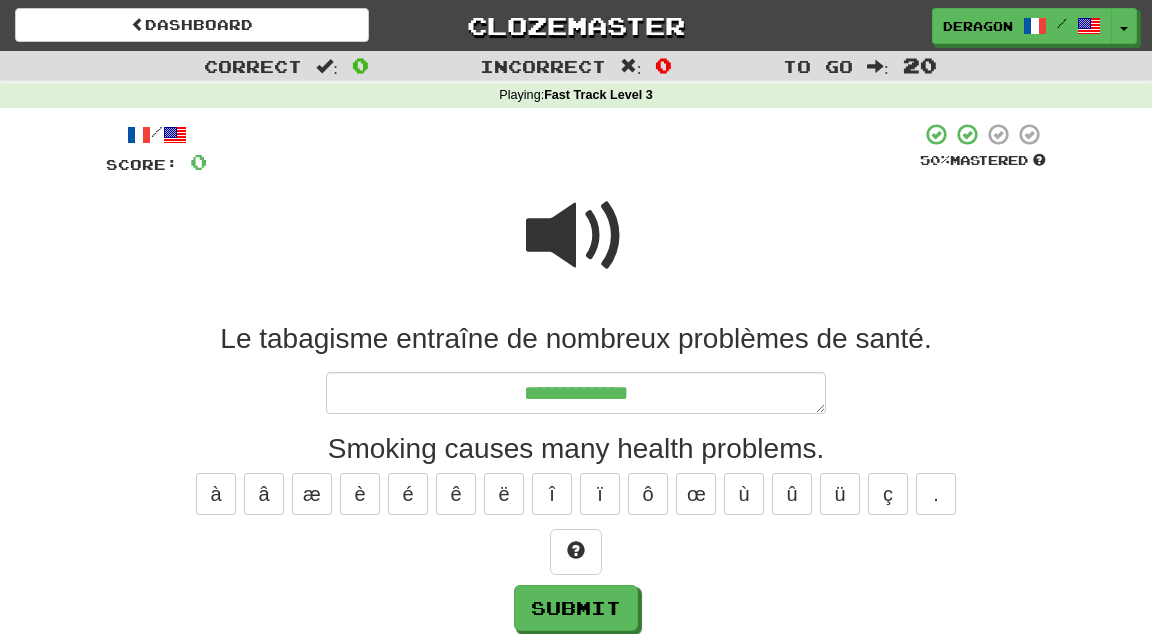 click at bounding box center (576, 236) 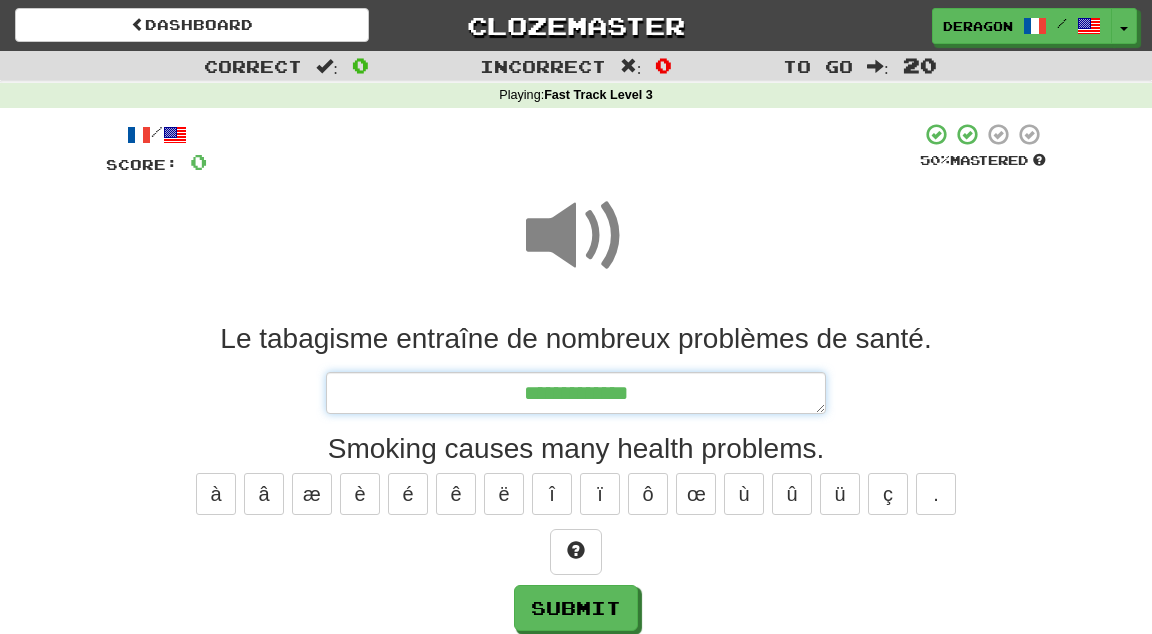 click on "**********" at bounding box center (576, 393) 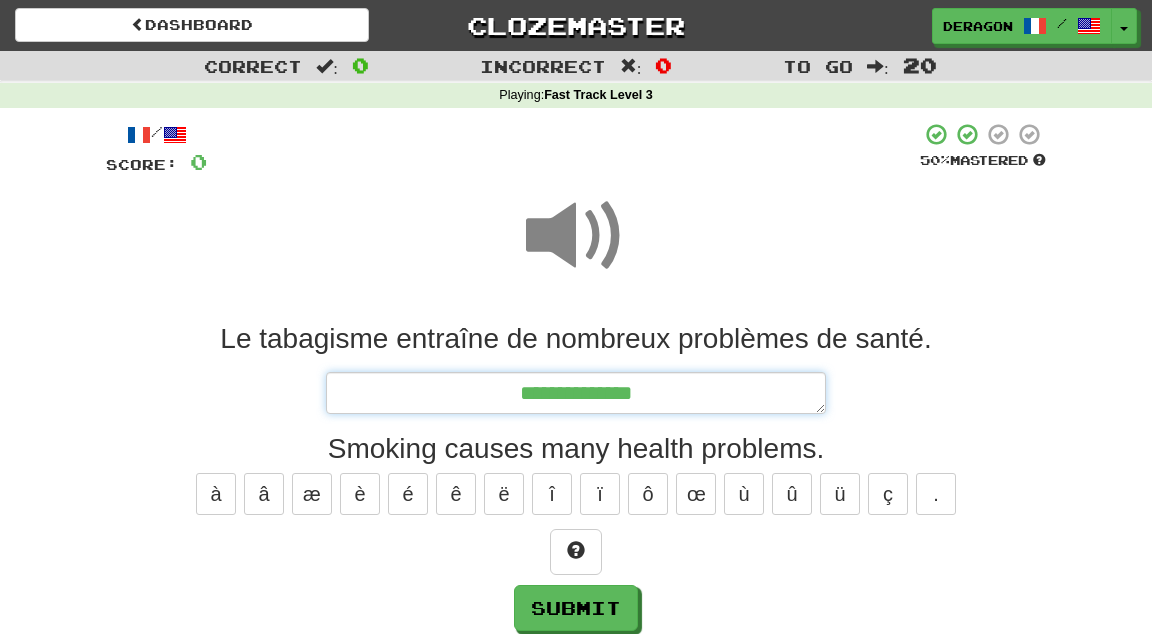 type on "*" 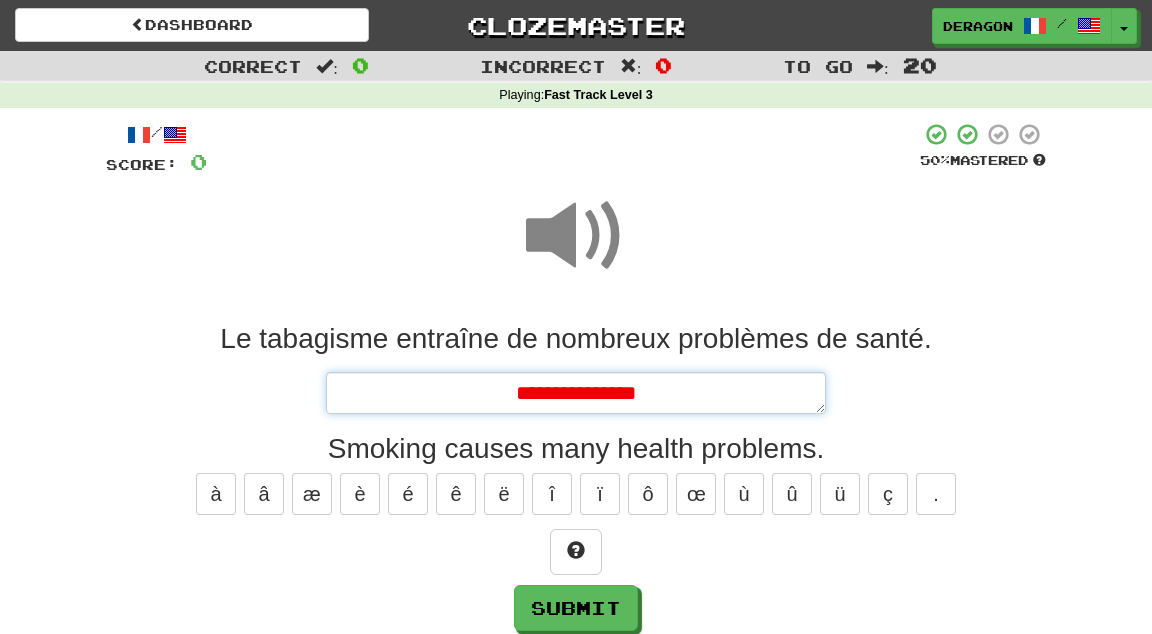 type on "*" 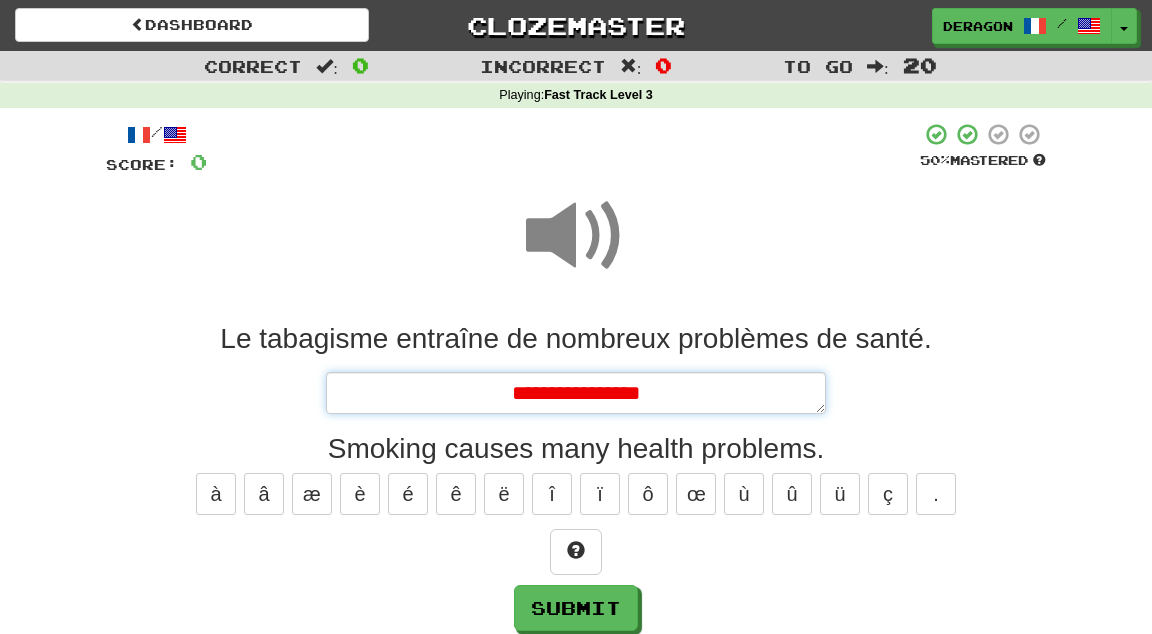 type on "*" 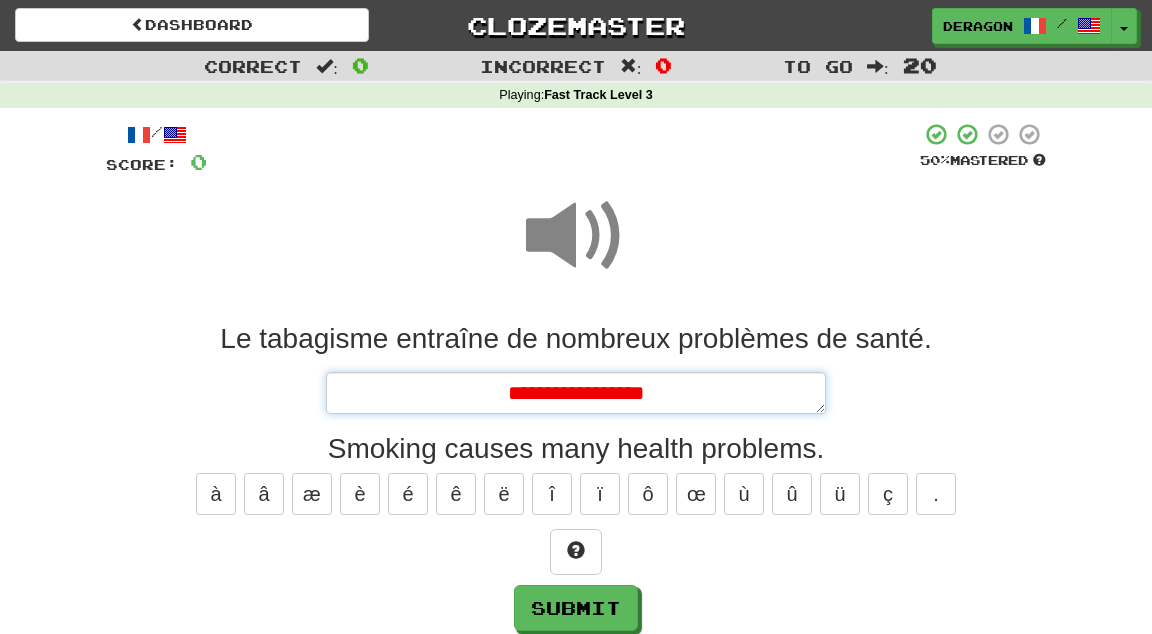 type on "*" 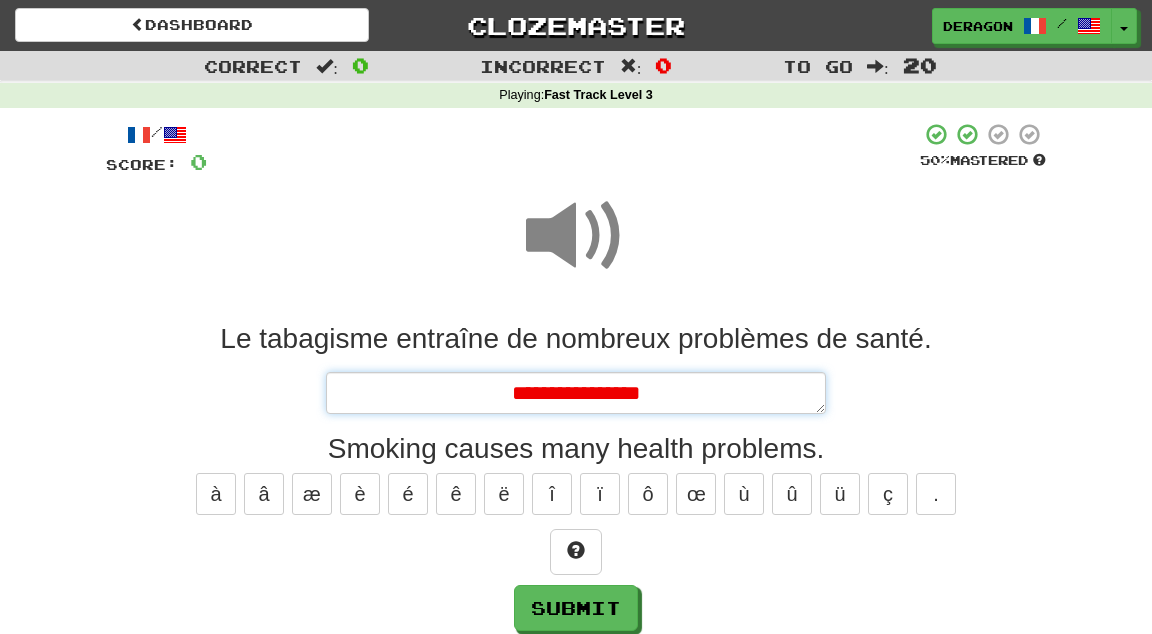 type on "*" 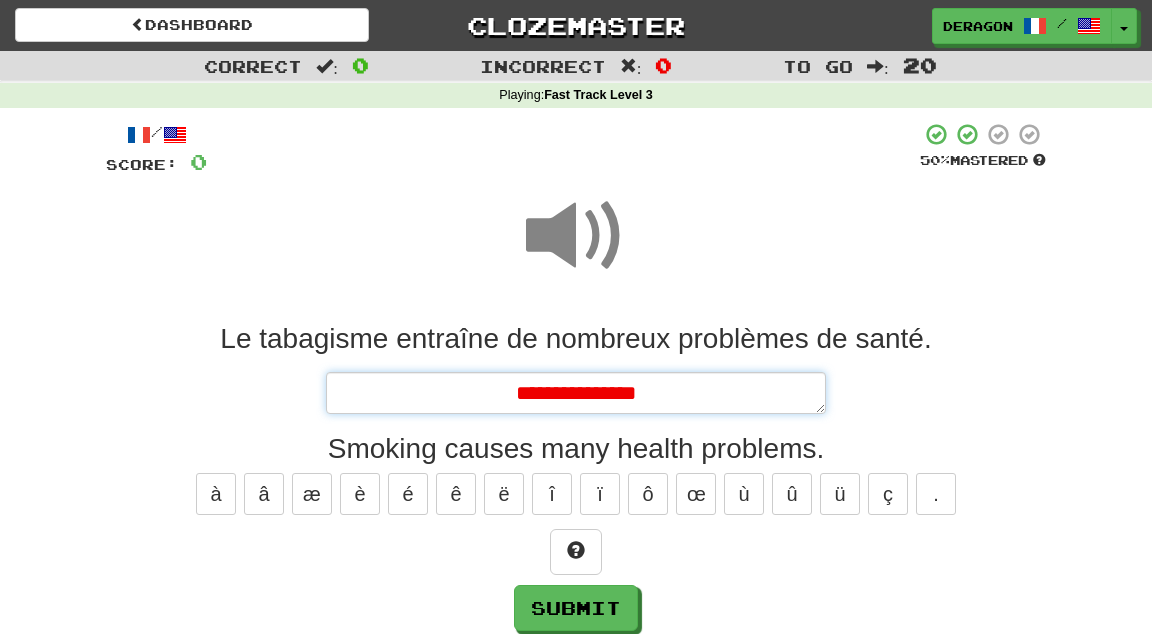 type on "*" 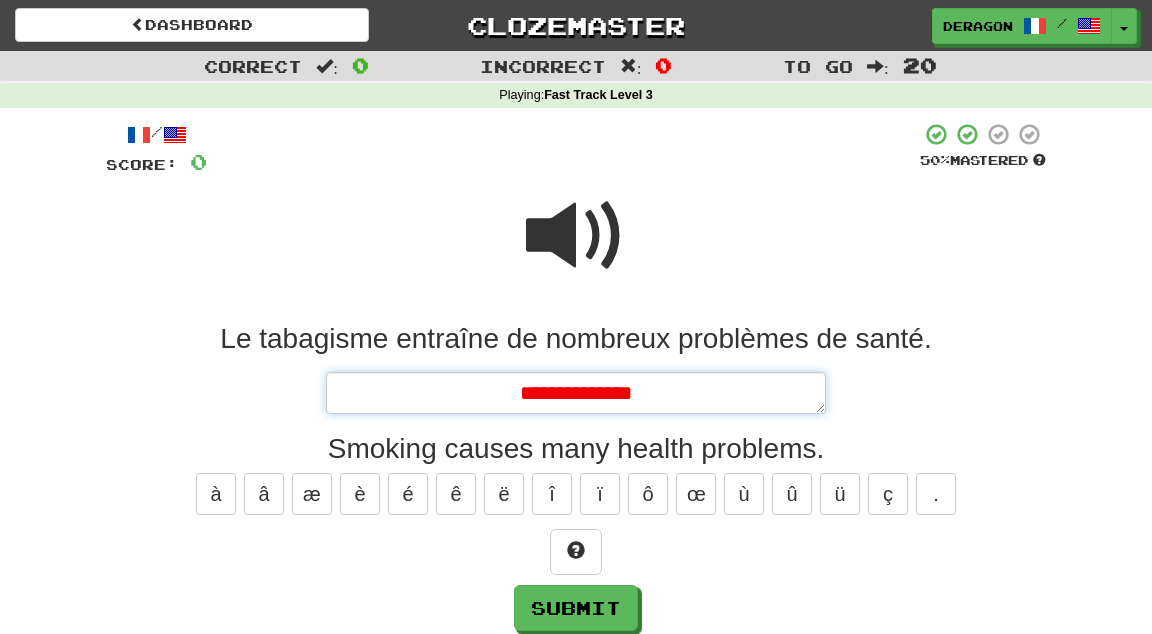 type on "*" 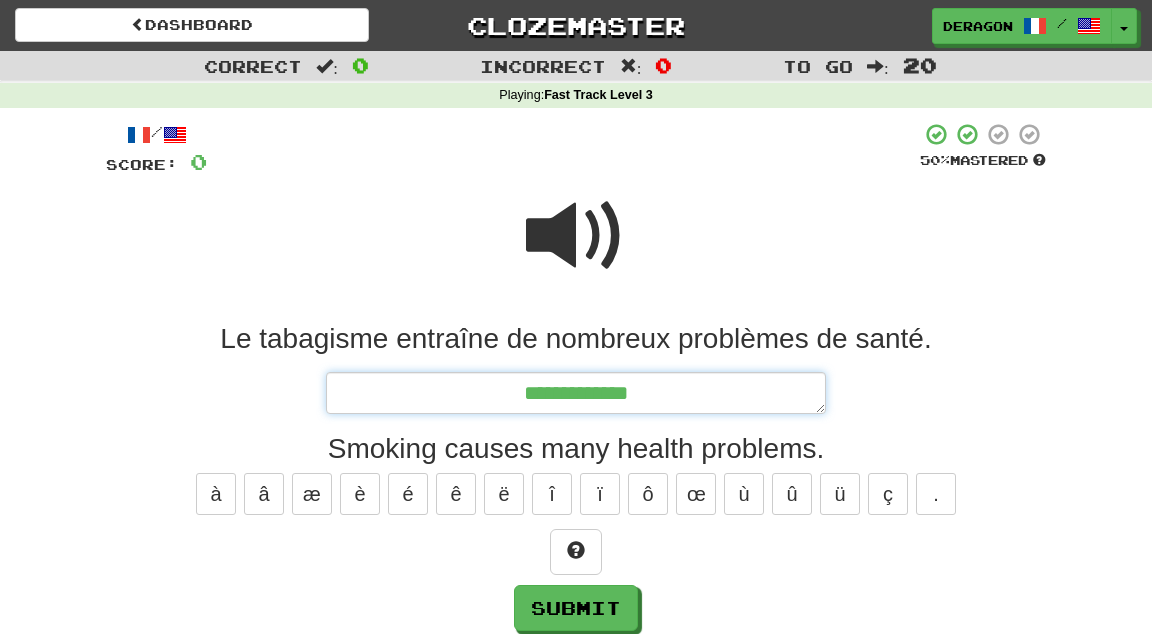type on "*" 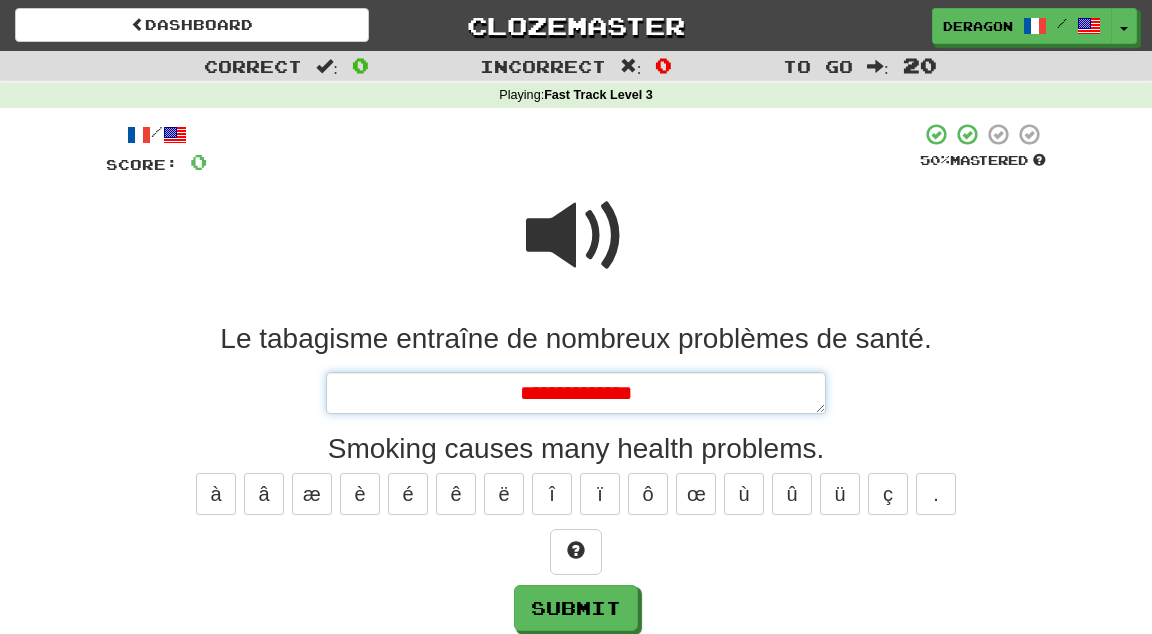 type on "*" 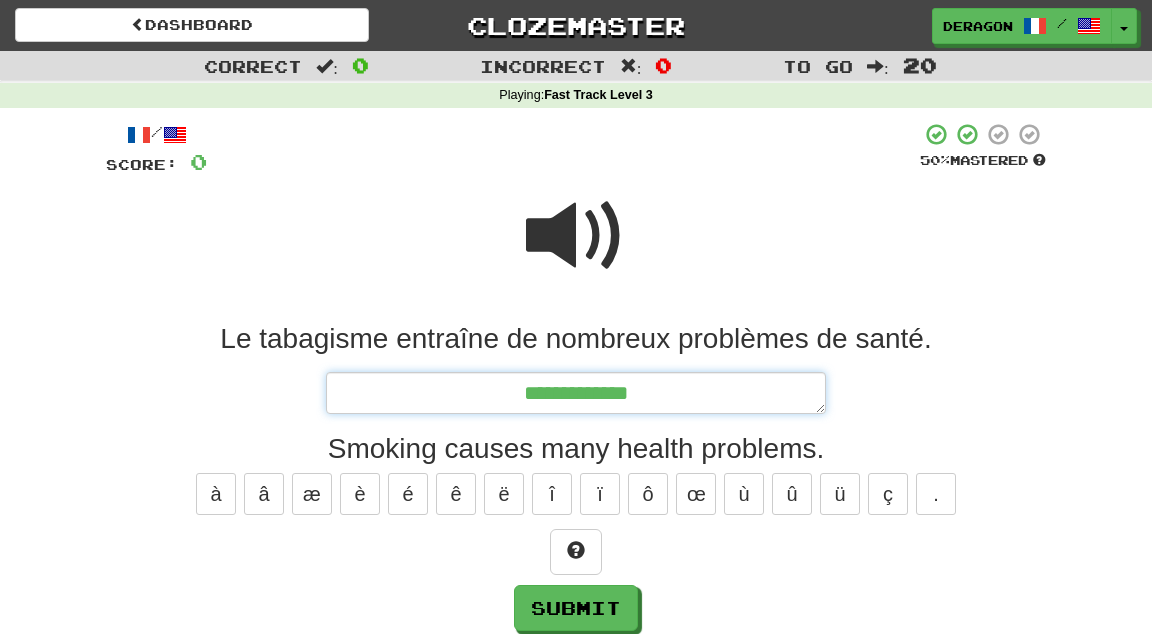 type on "*" 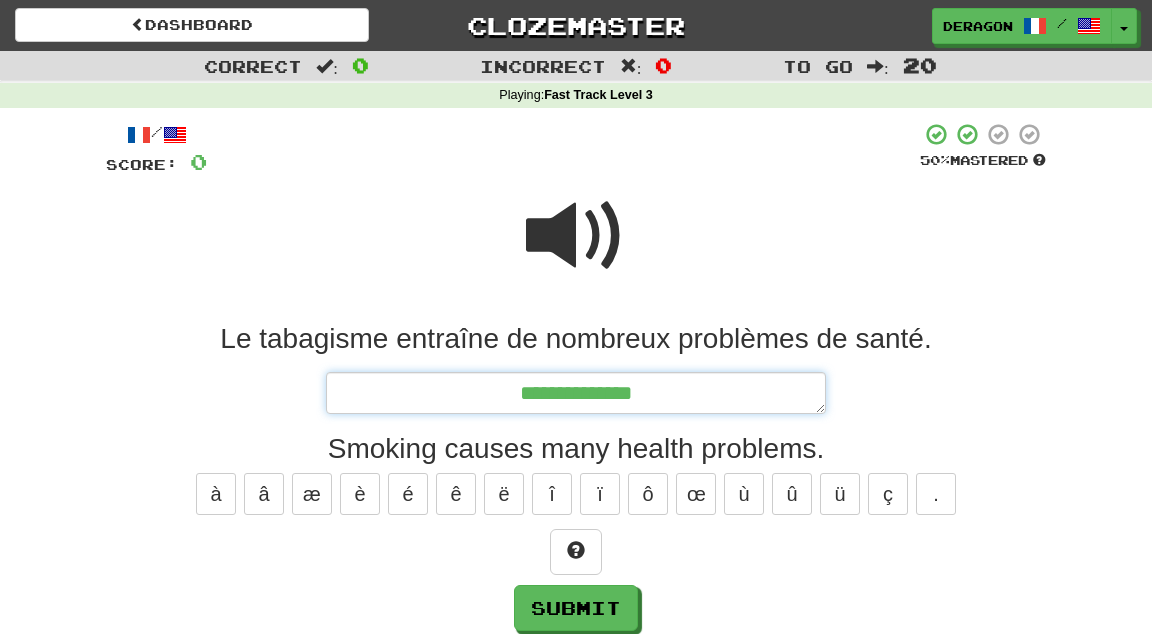 type on "*" 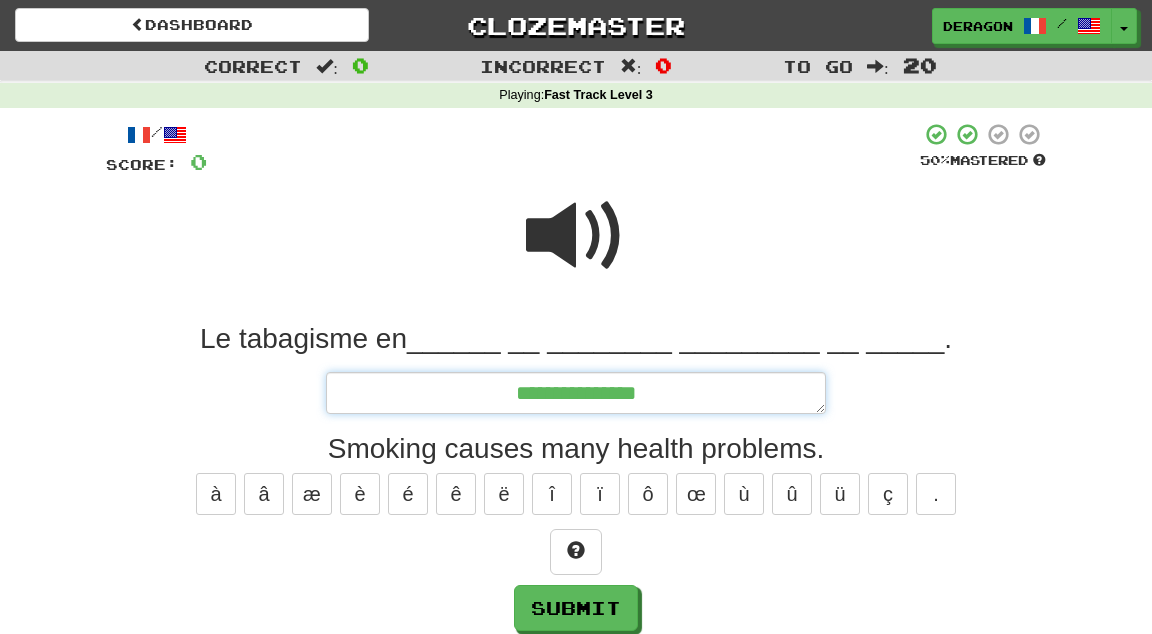 type on "*" 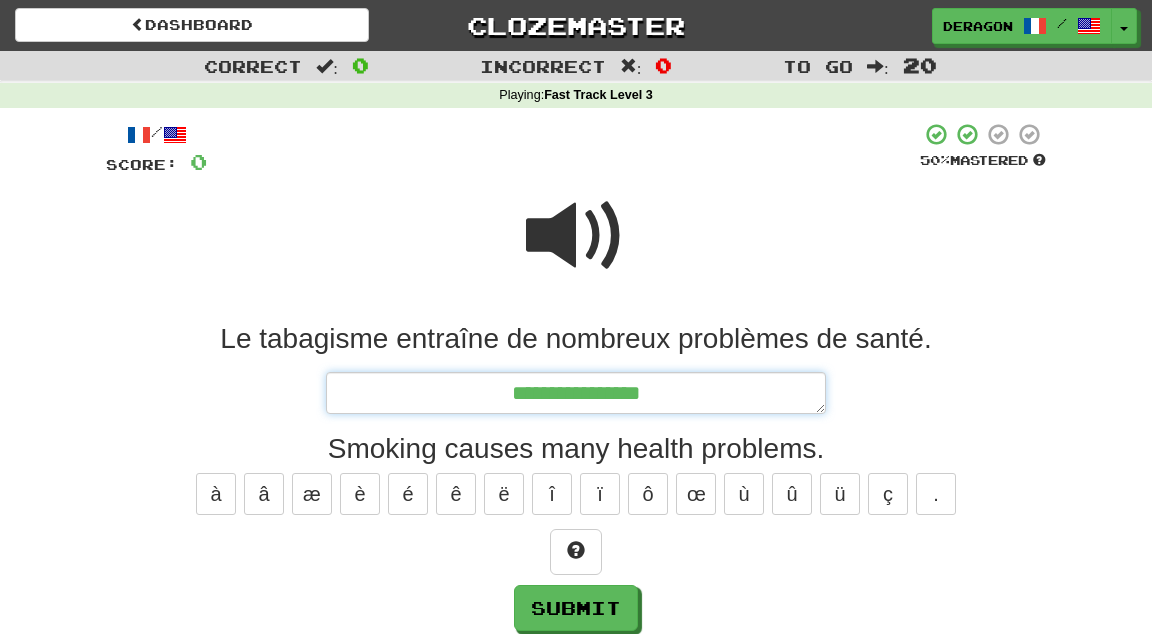 type on "*" 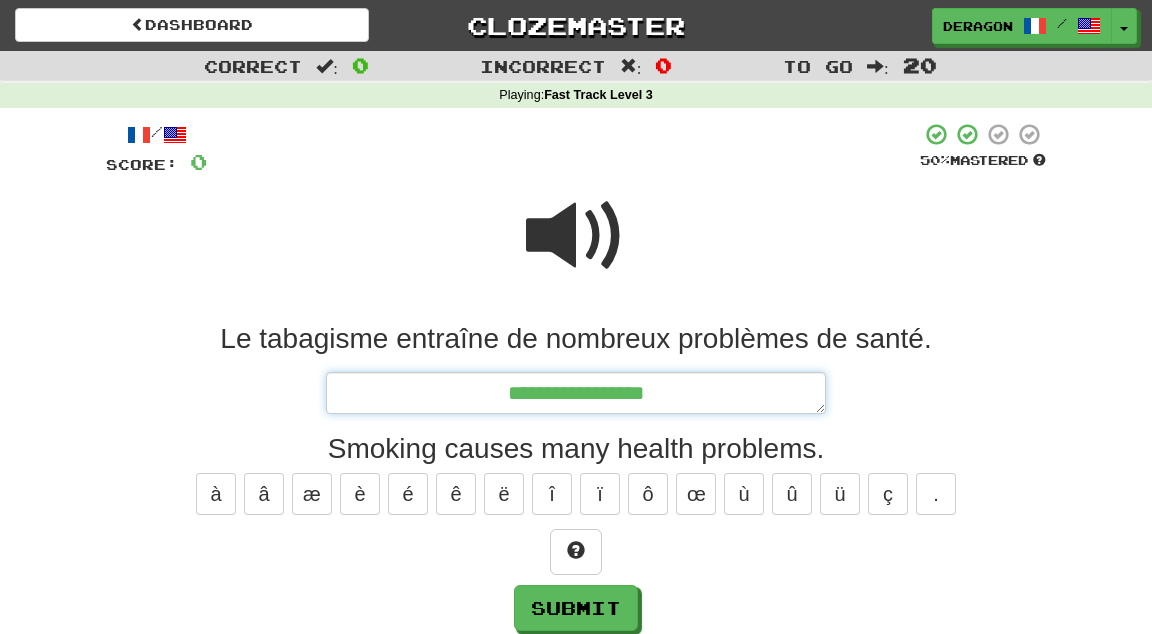 type on "*" 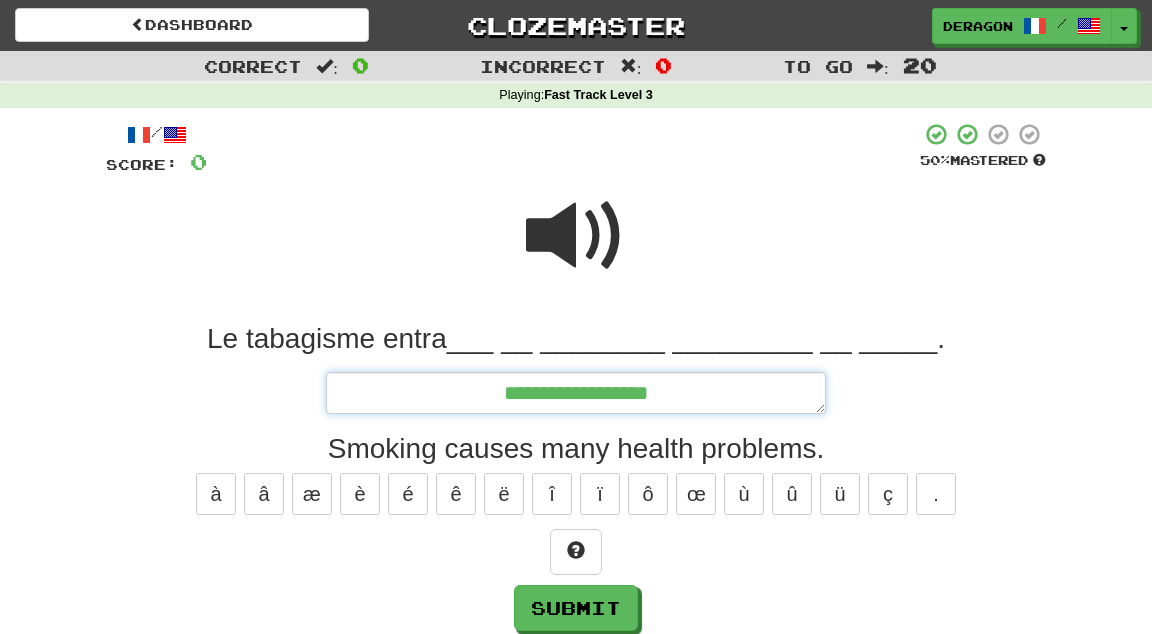 type on "*" 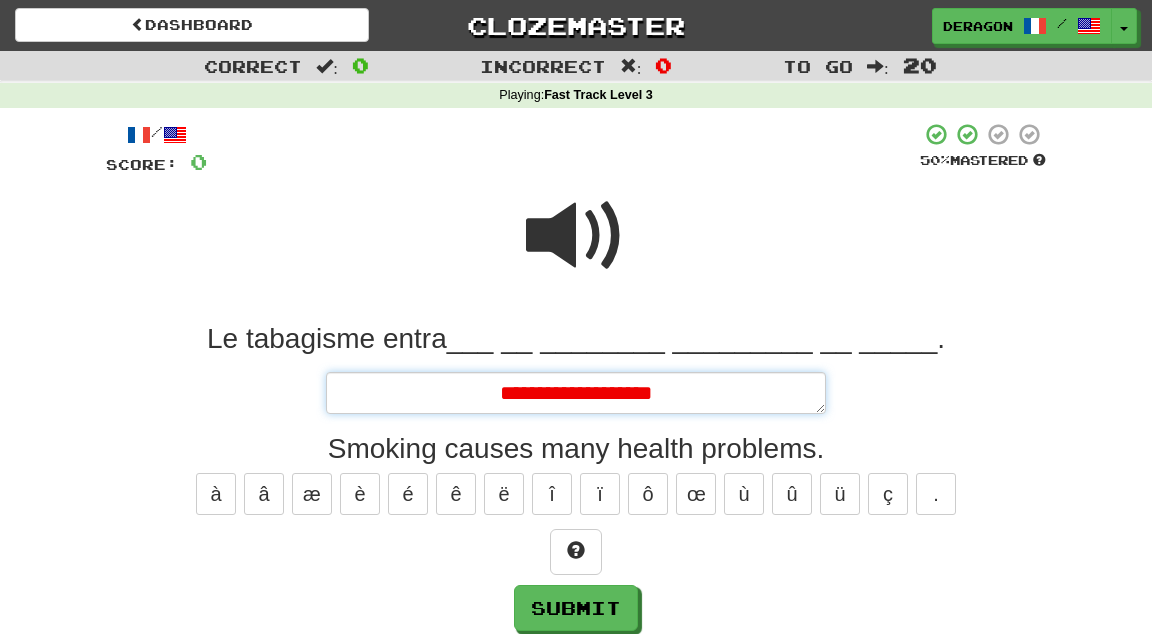 type on "**********" 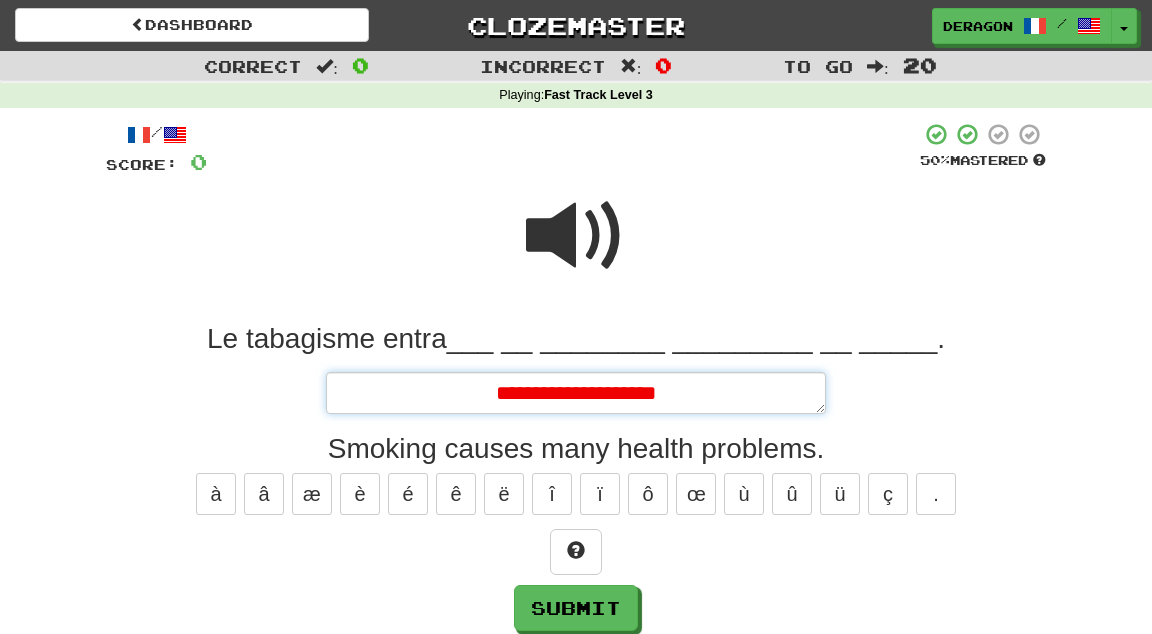 type on "*" 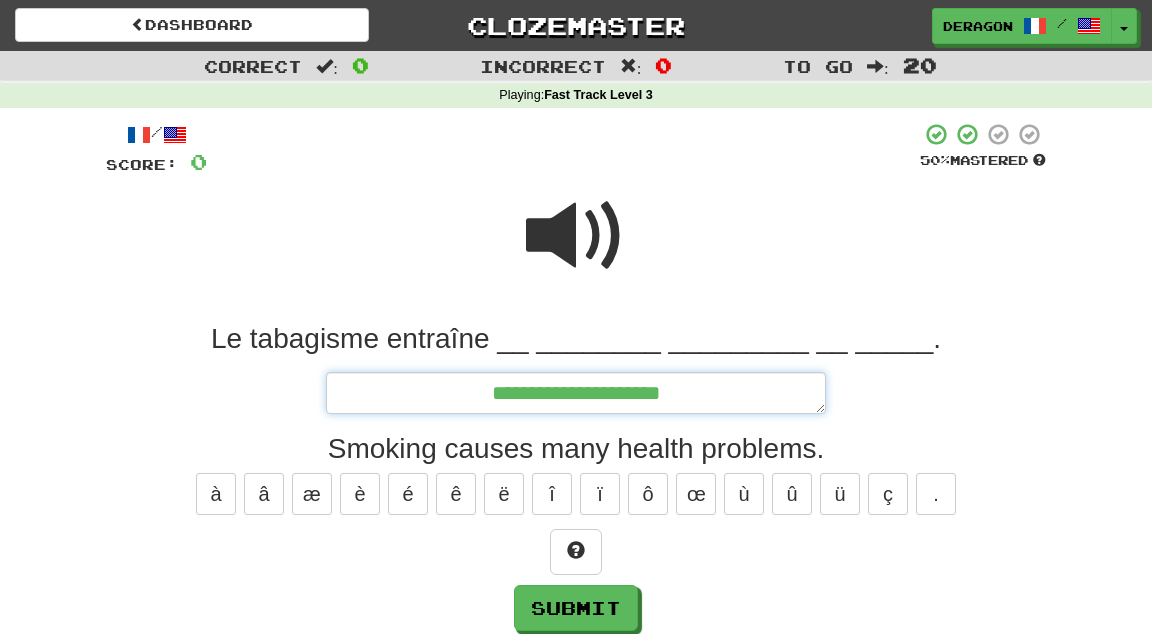 type on "*" 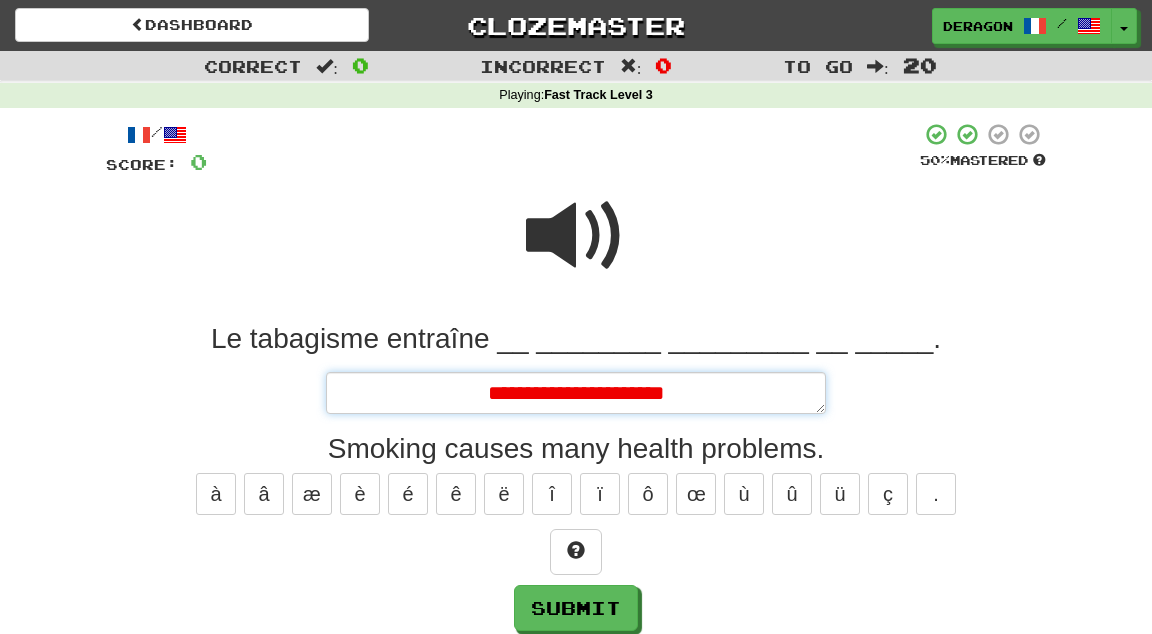 type on "*" 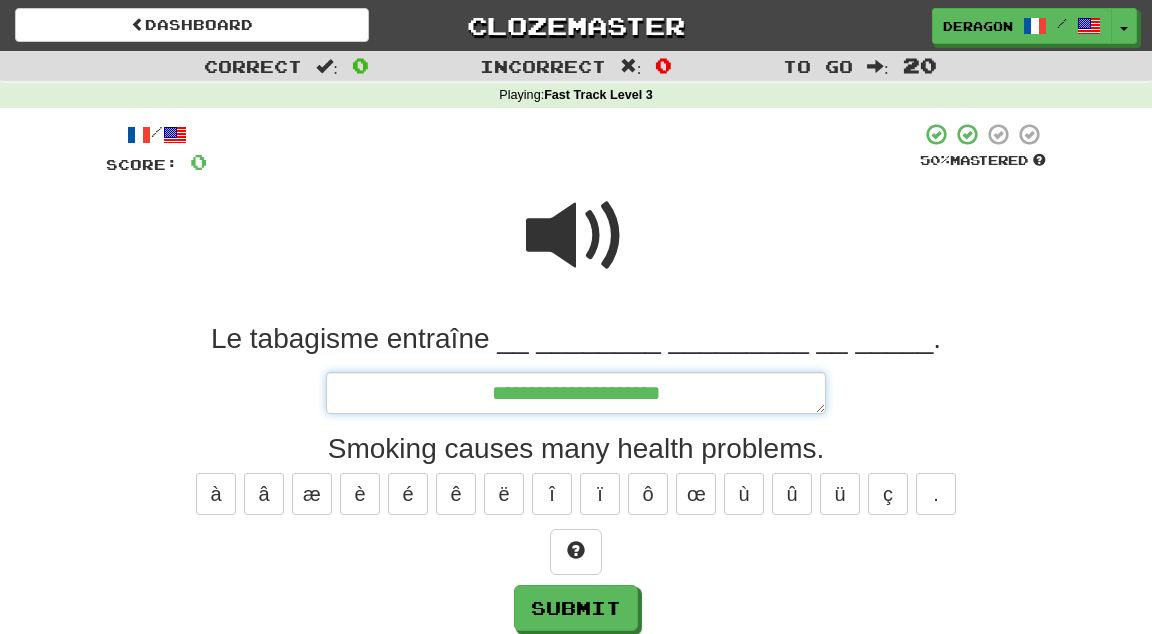 type on "*" 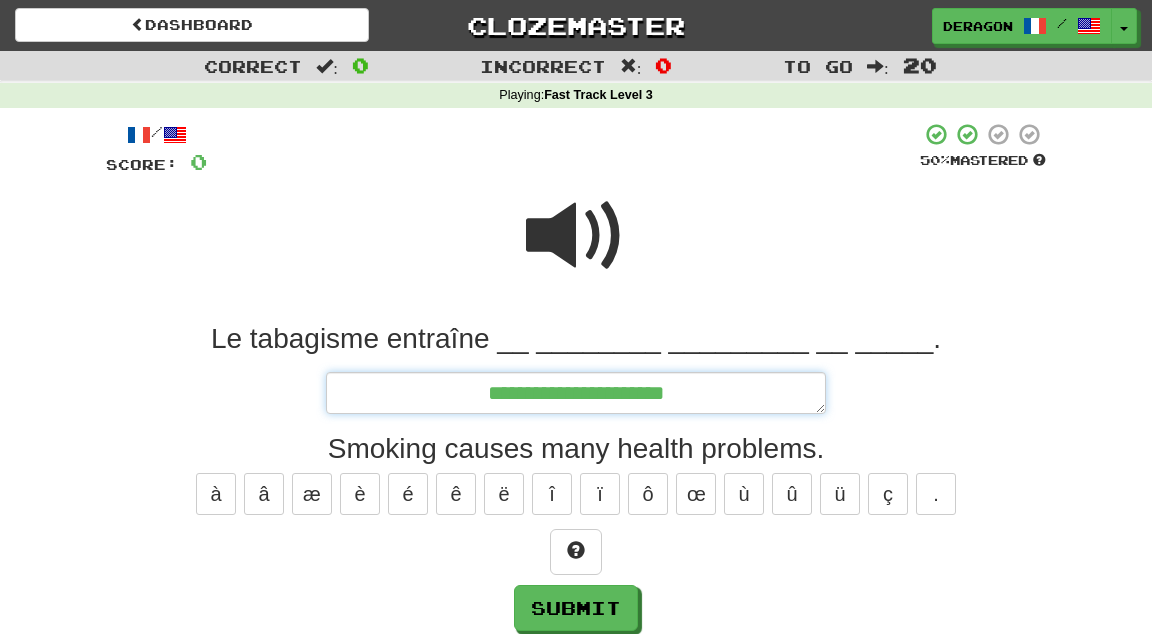 type on "*" 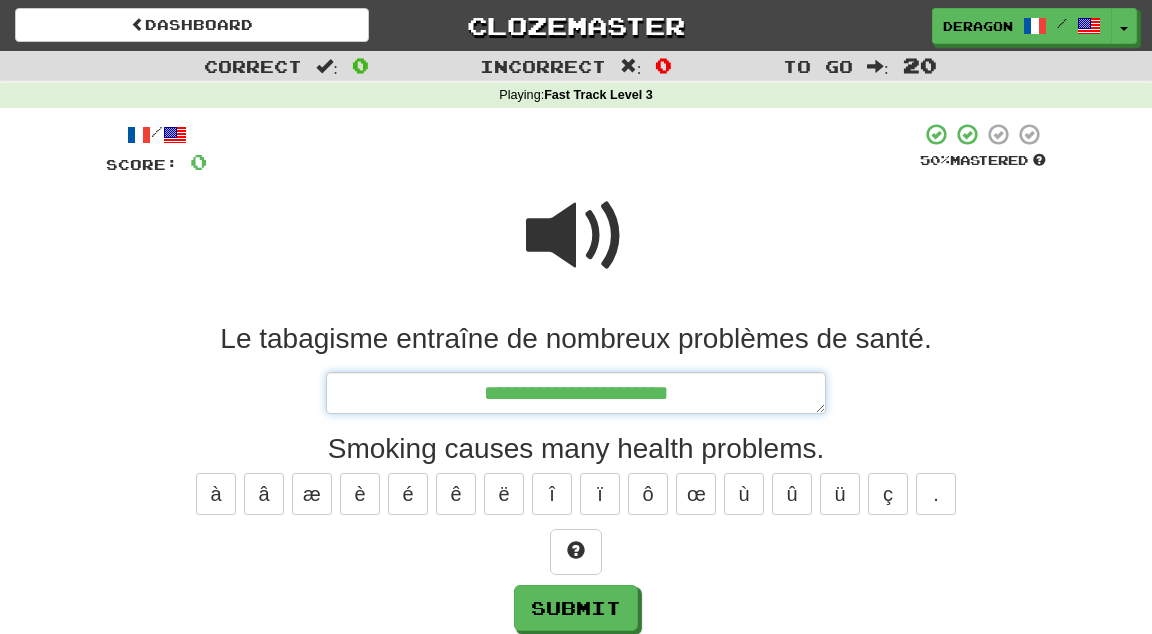 type on "*" 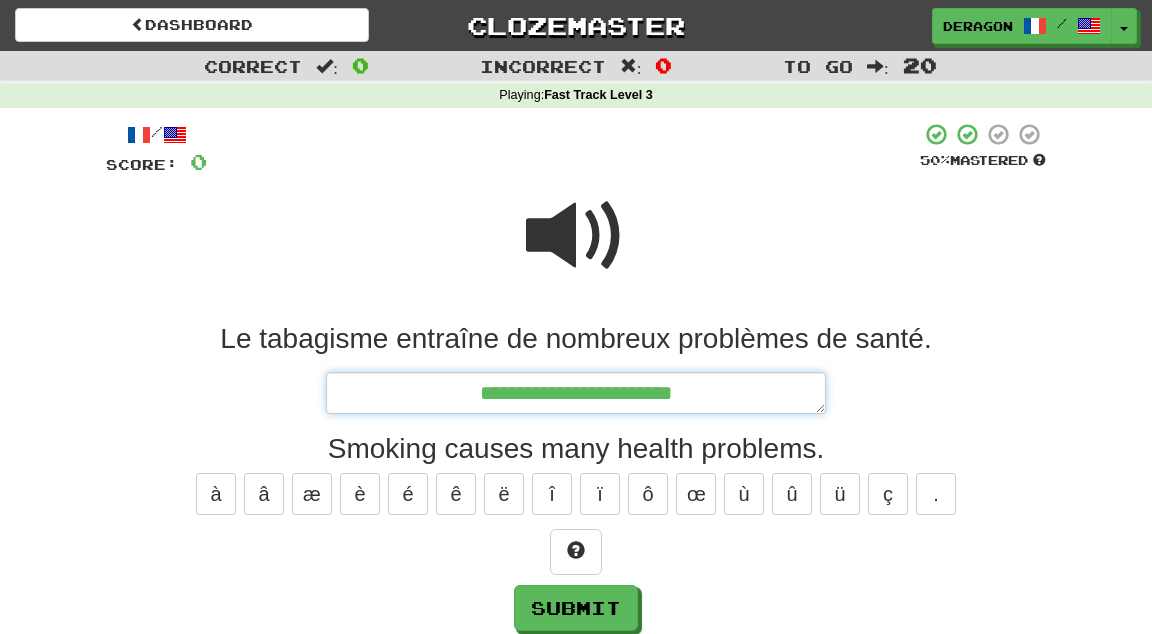 type on "*" 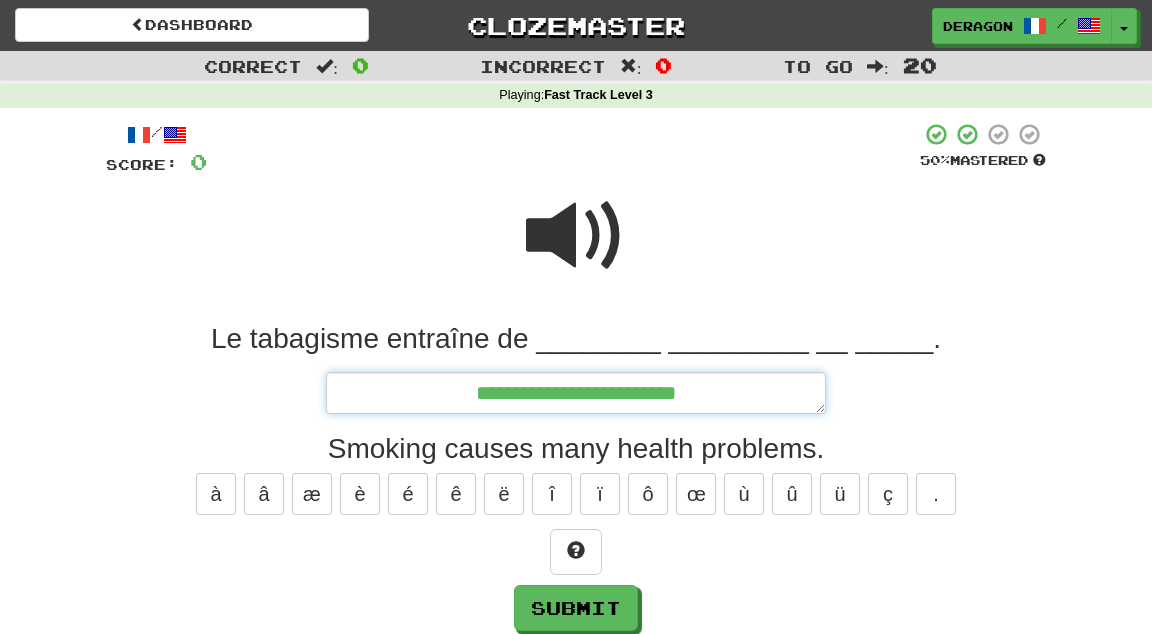 type on "*" 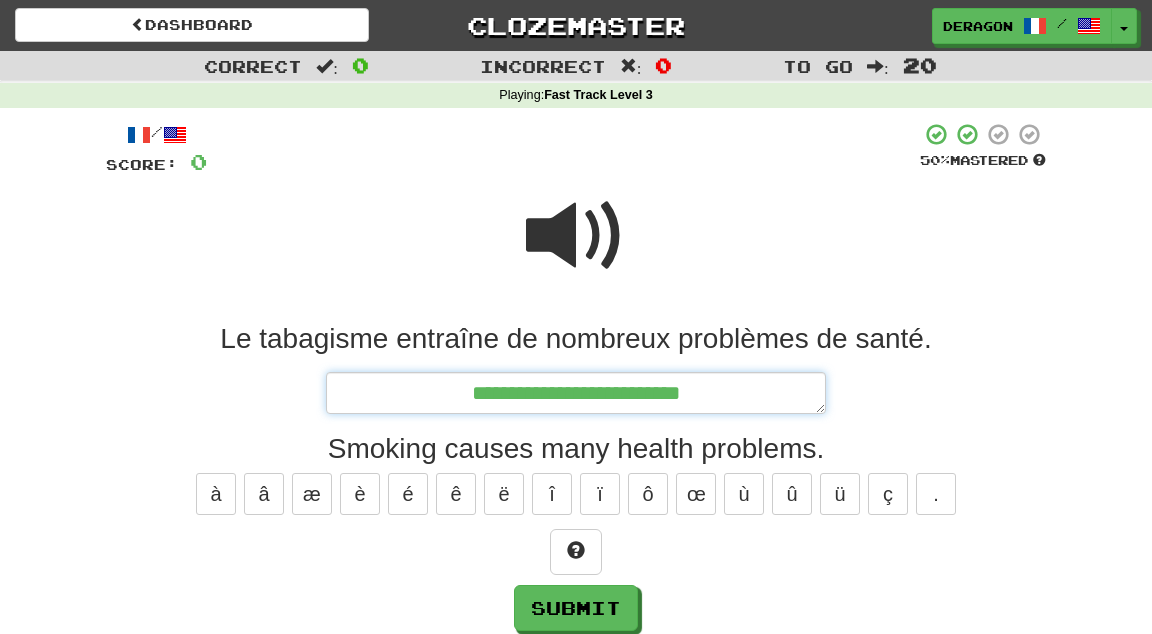 type on "*" 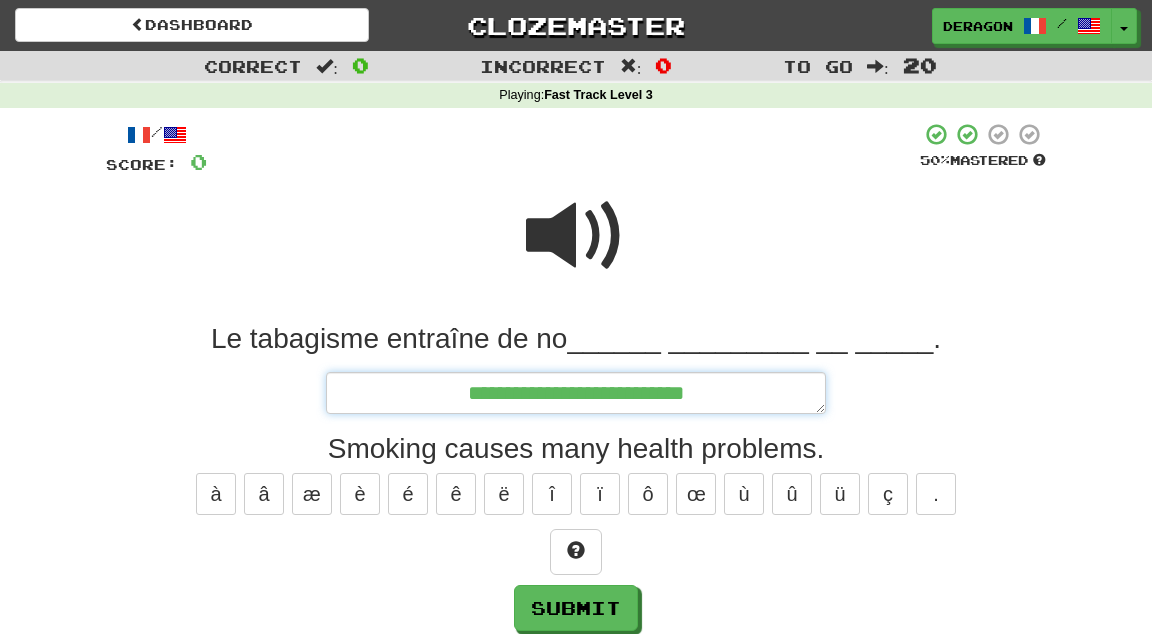 type on "*" 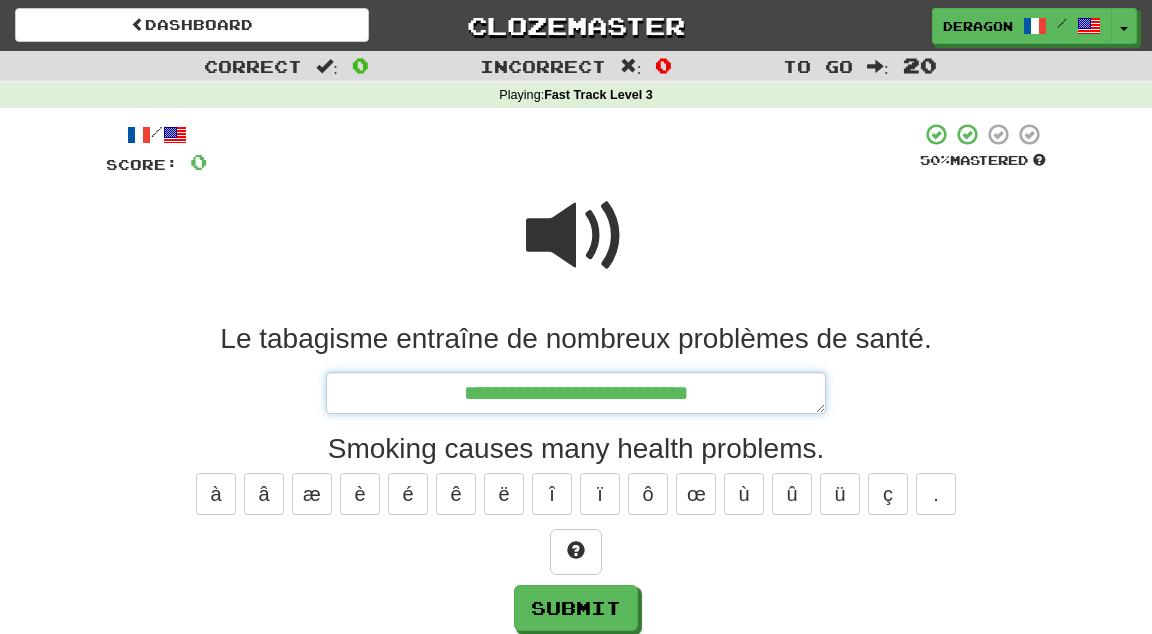 type on "*" 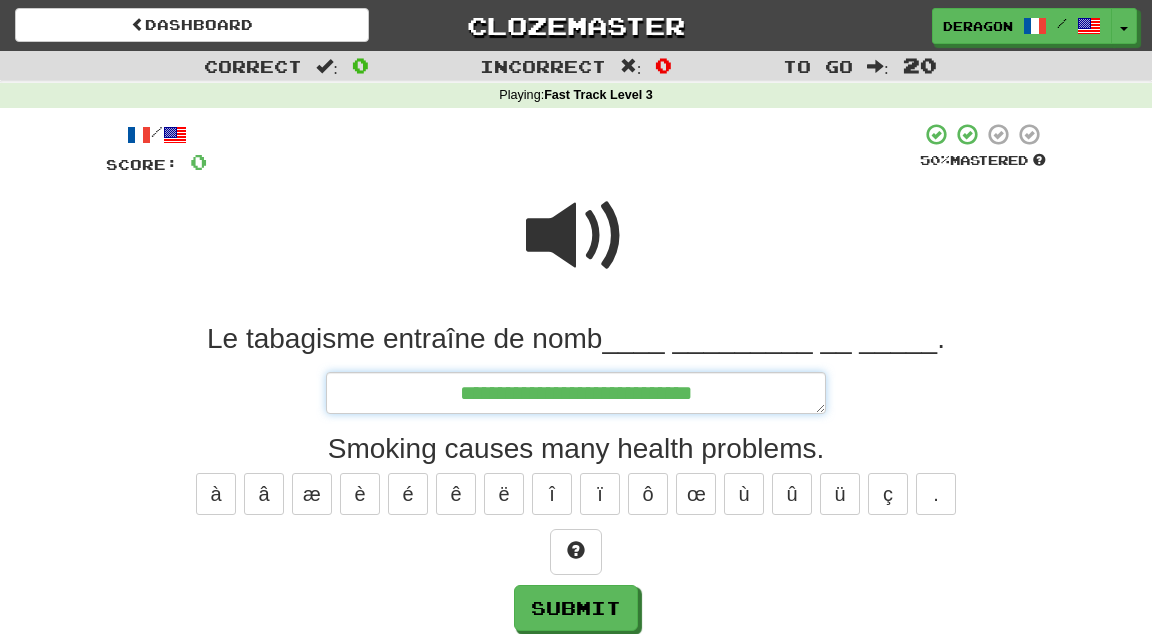 type on "*" 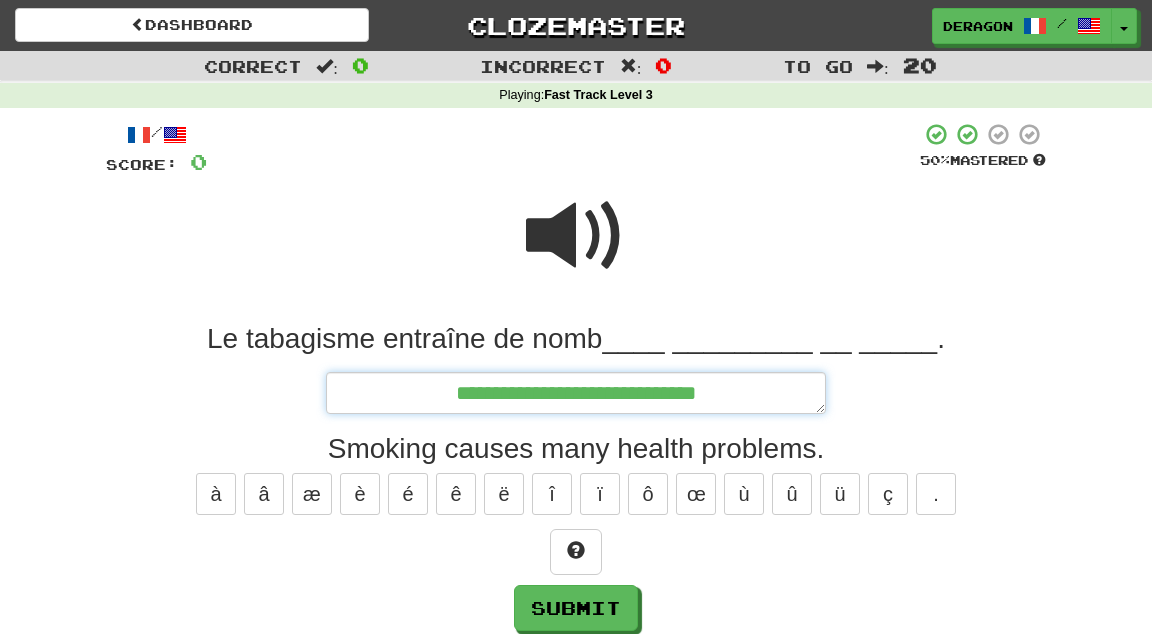 type on "*" 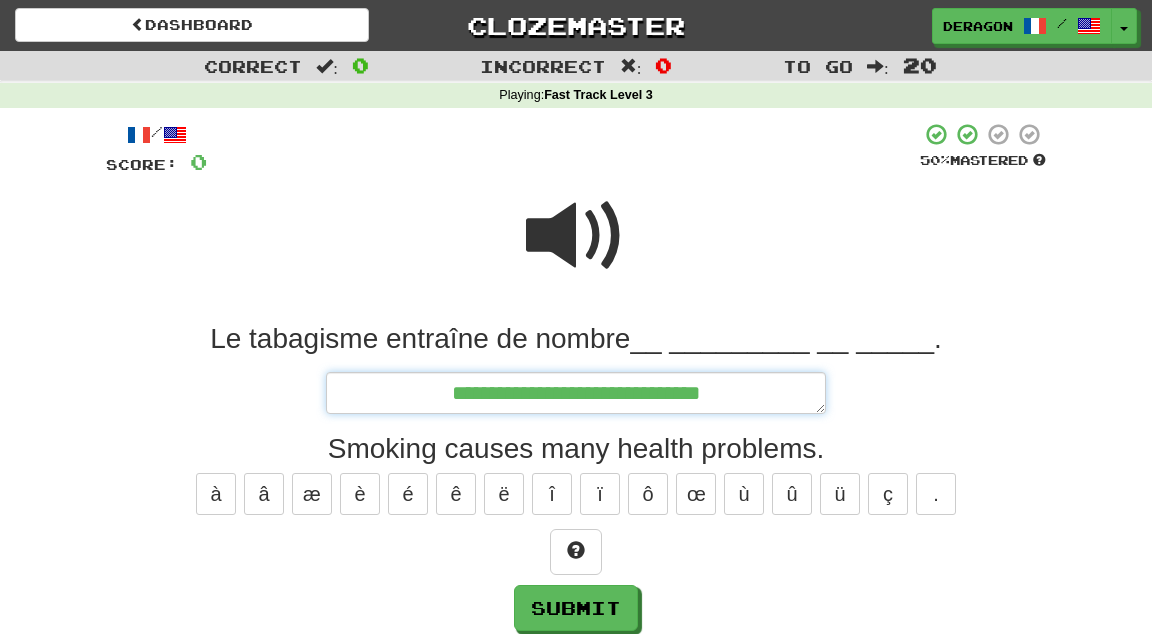 type on "*" 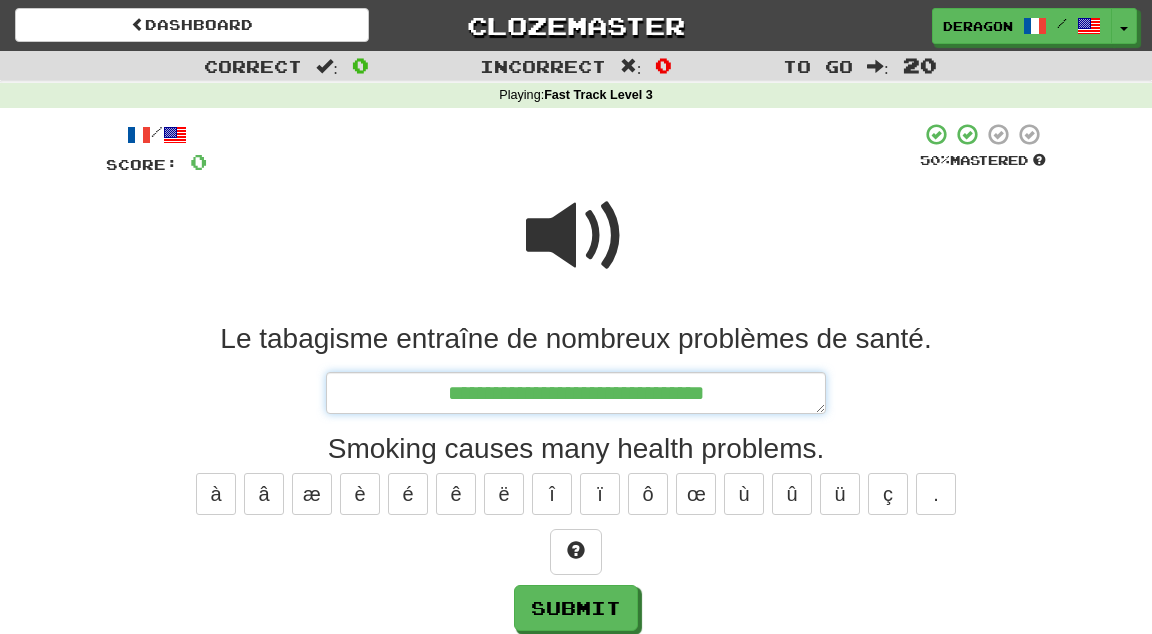 type on "*" 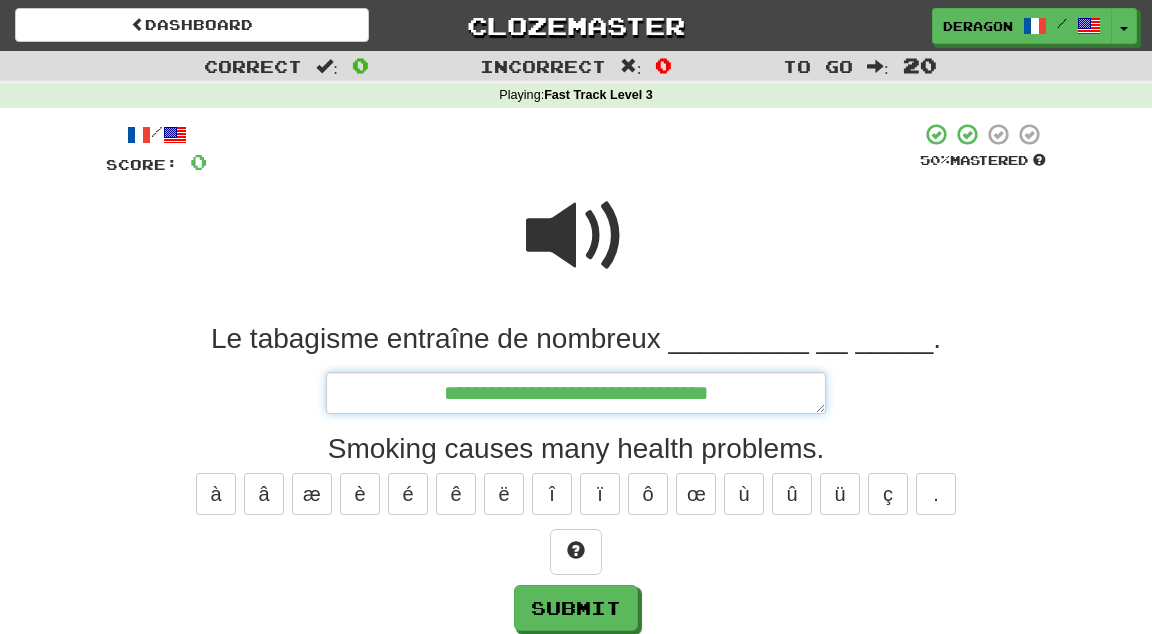 type on "*" 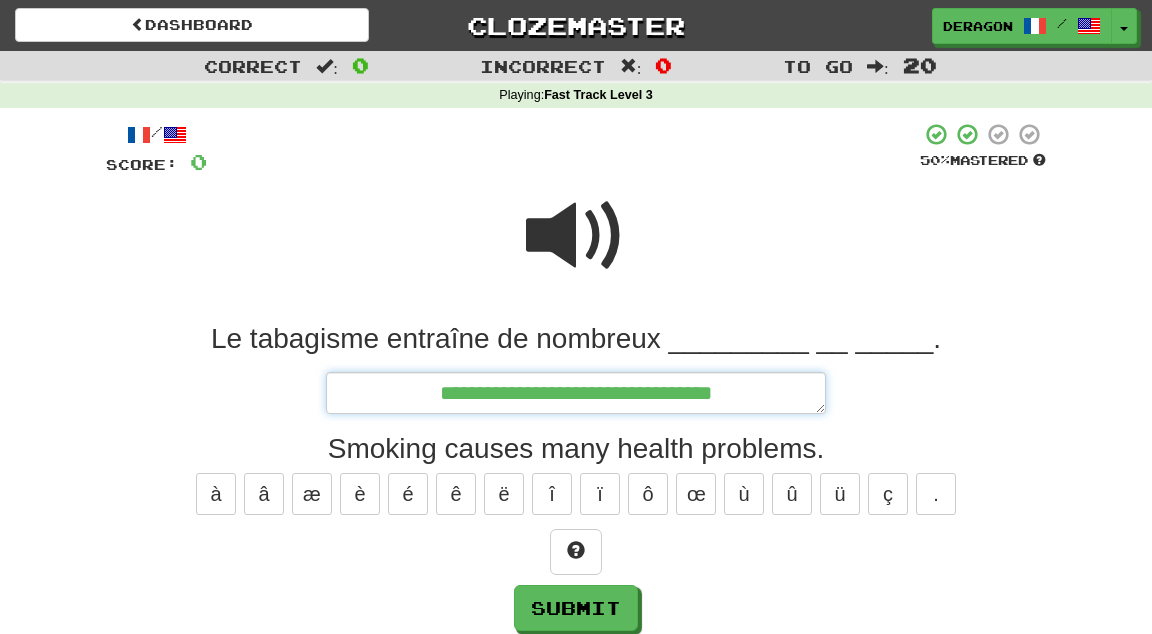 type on "*" 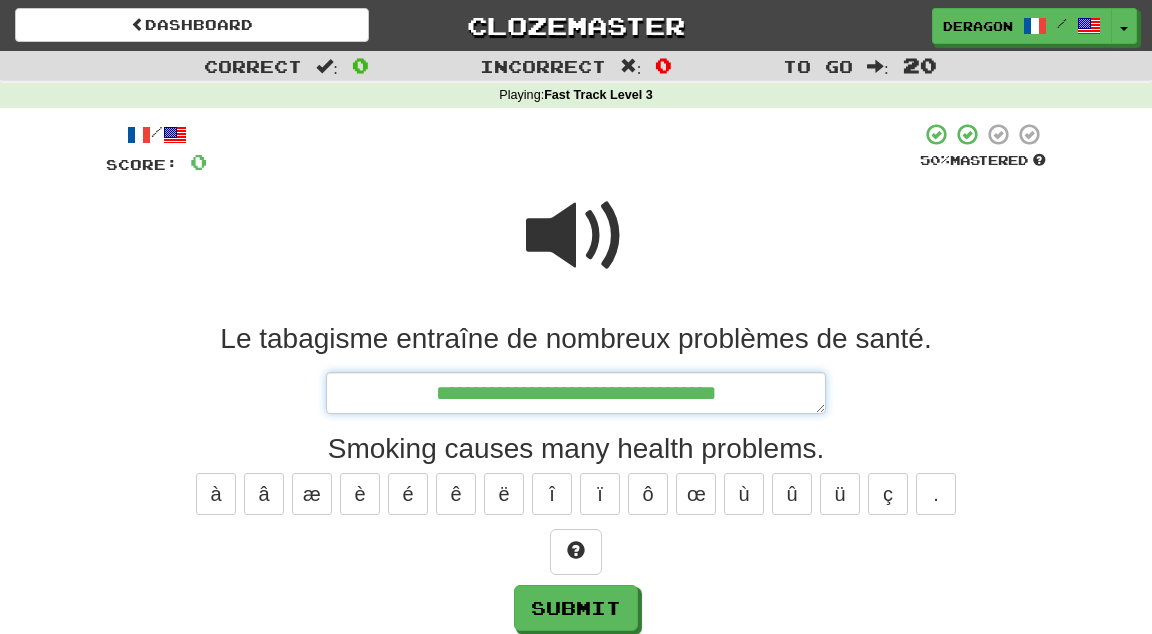 type on "*" 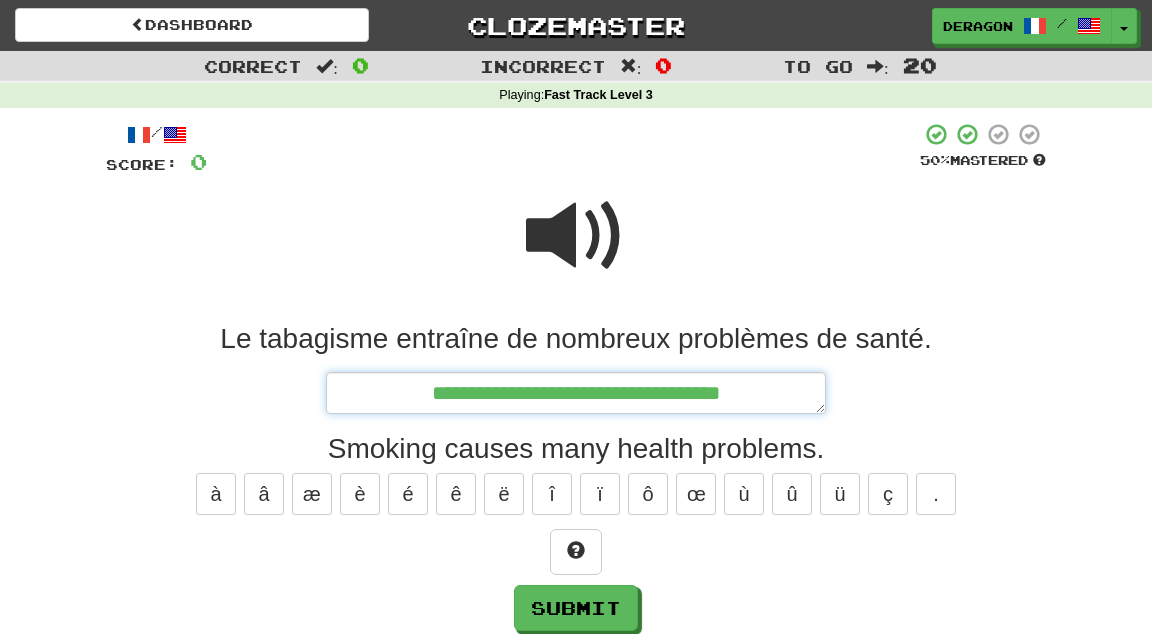 type on "*" 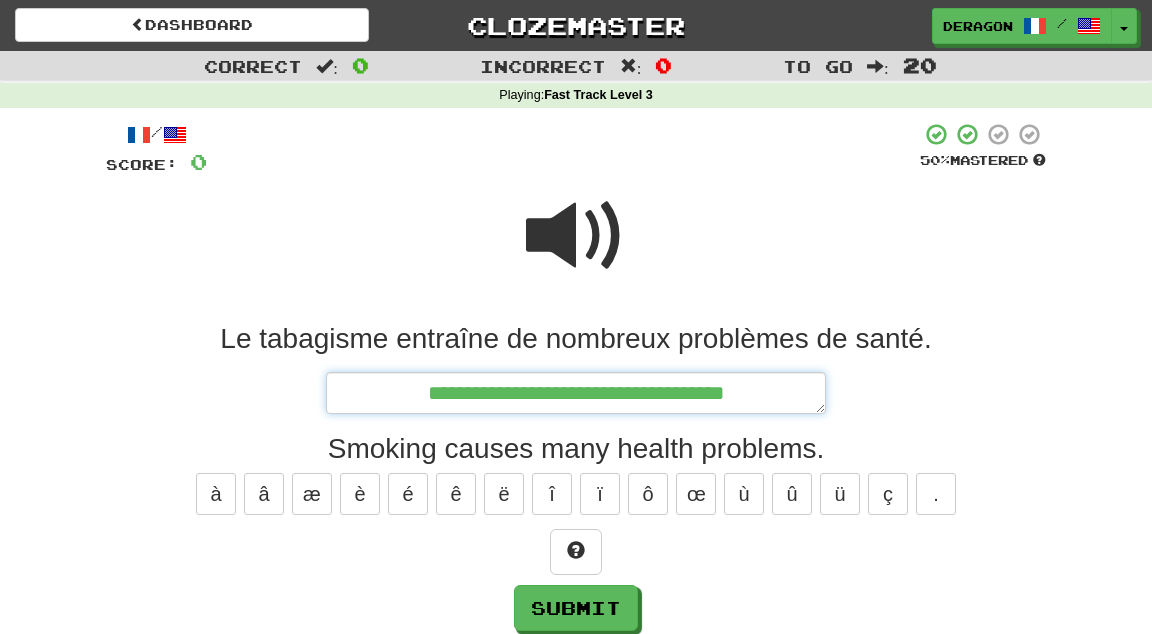 type on "*" 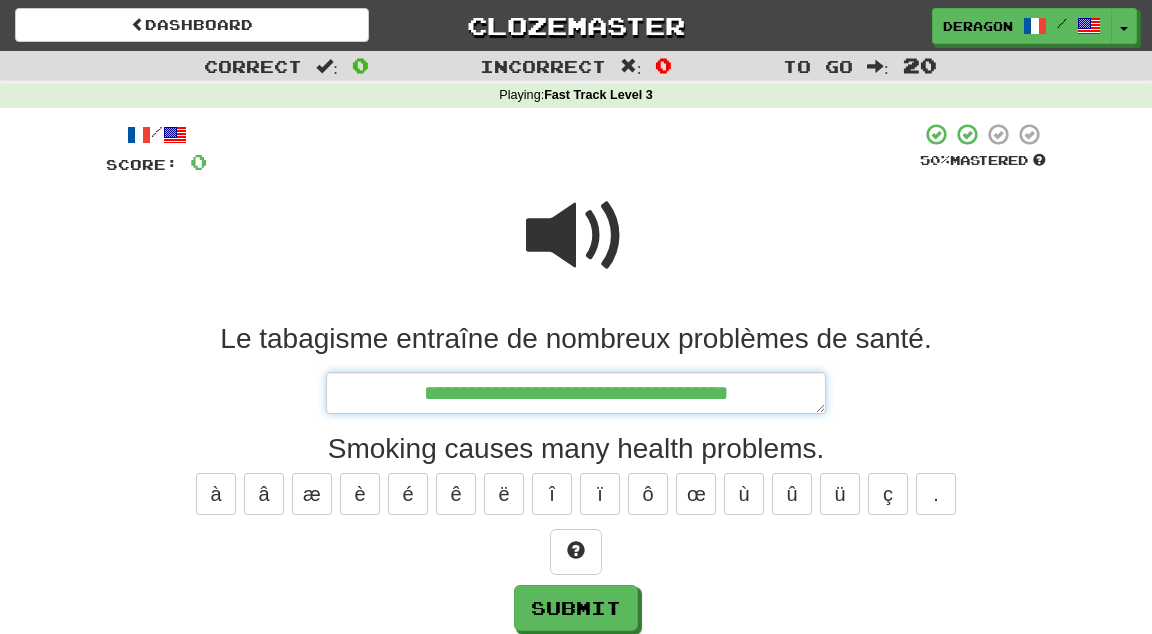 type on "*" 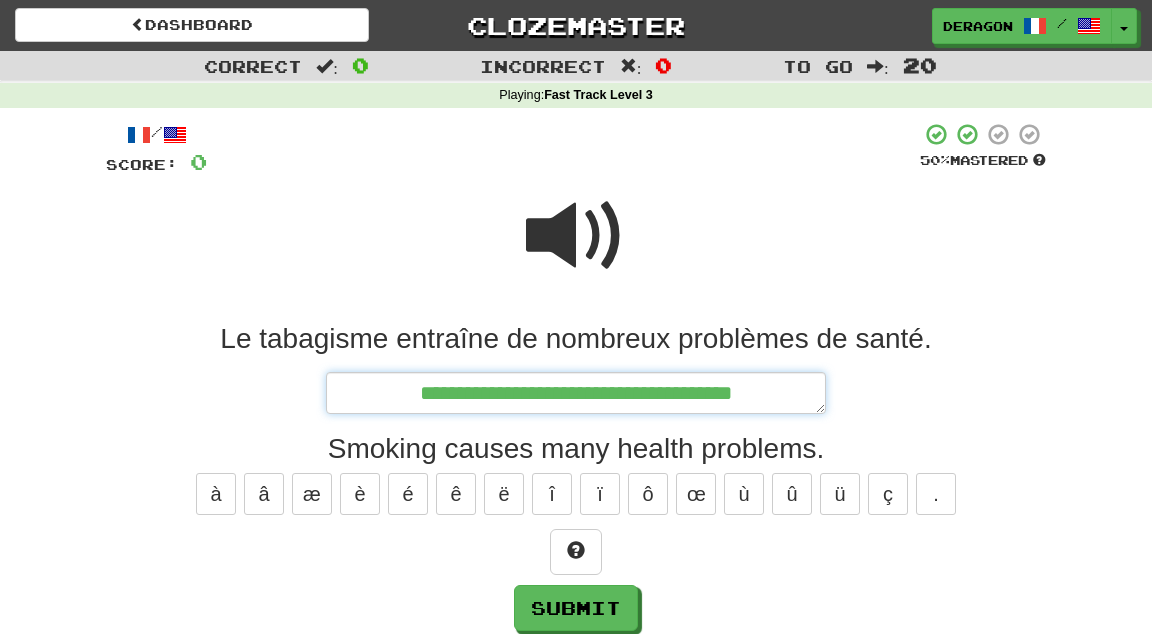 type on "*" 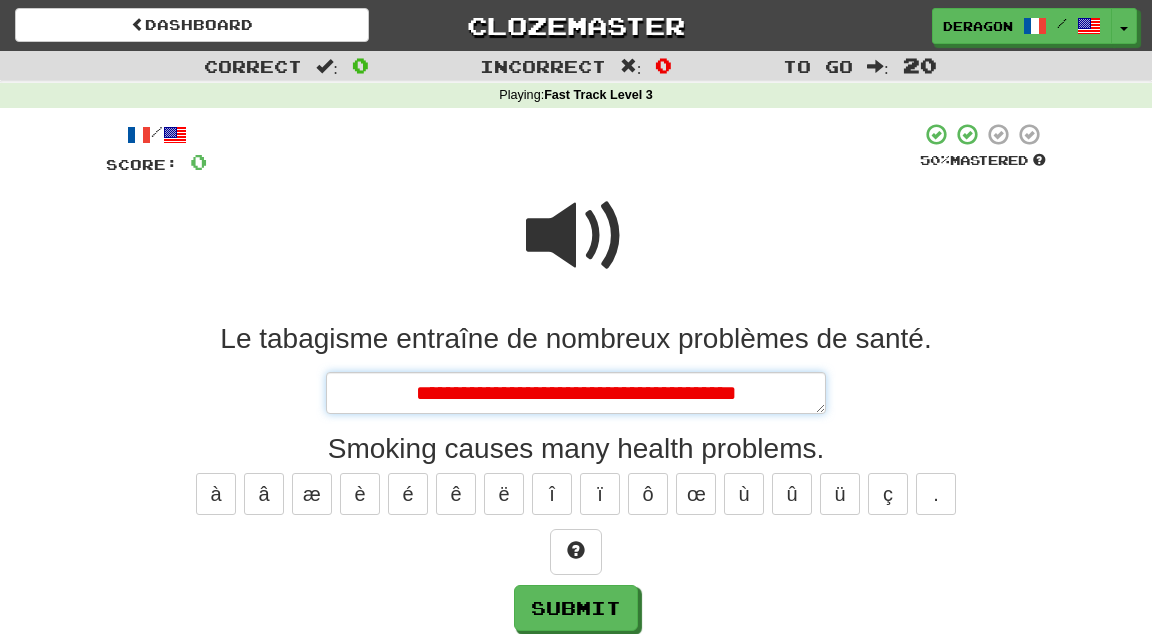type on "*" 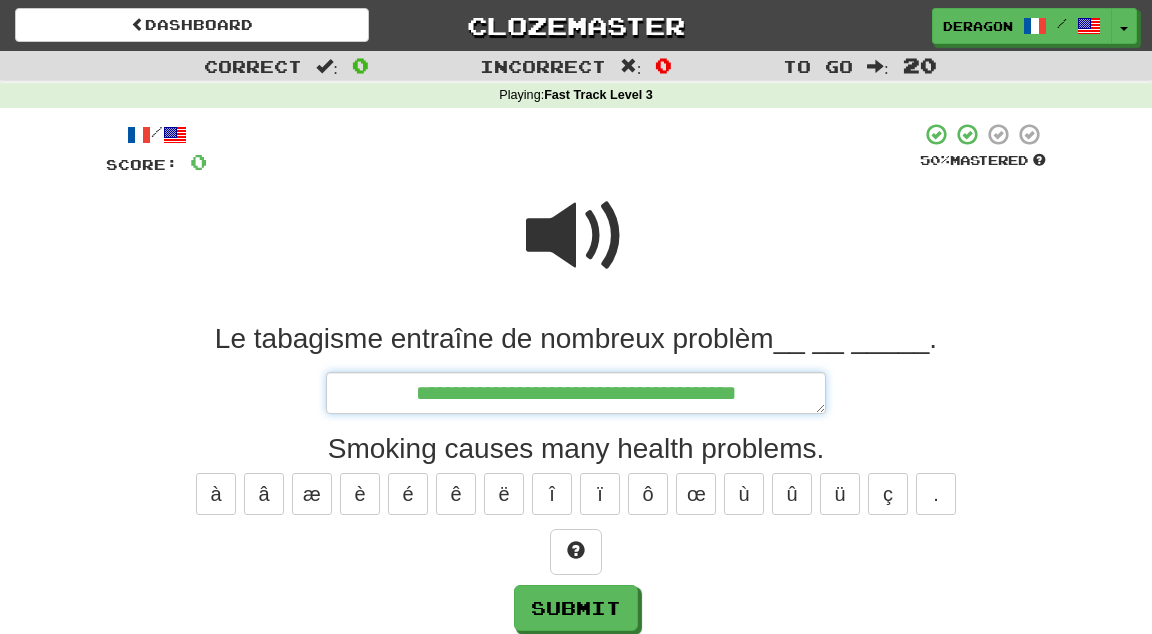 type on "*" 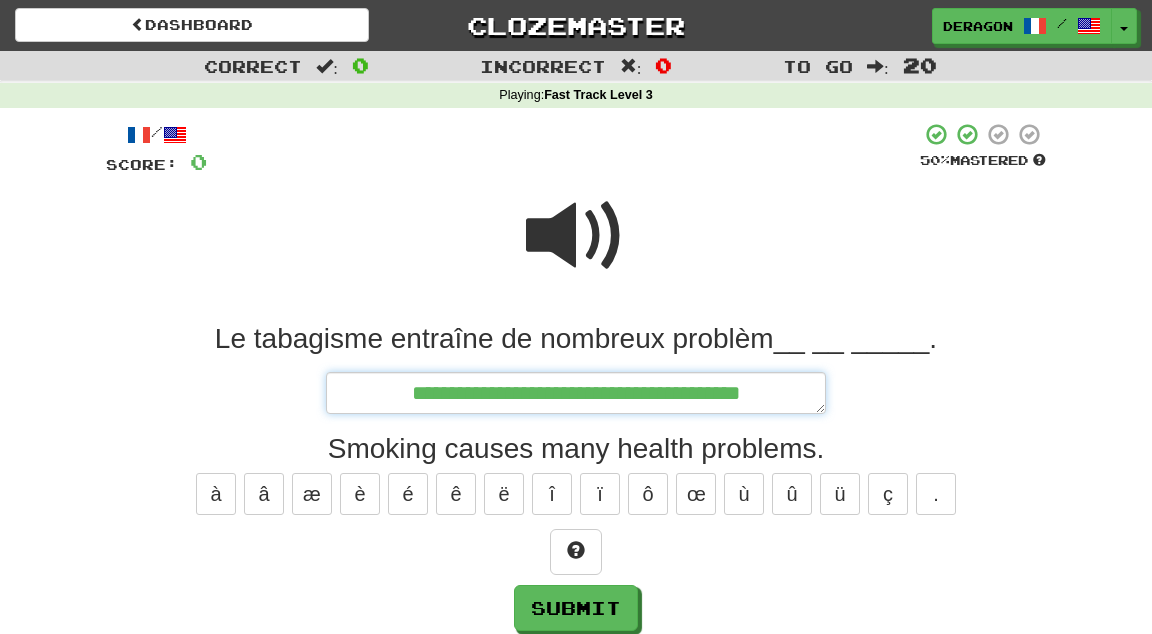 type on "*" 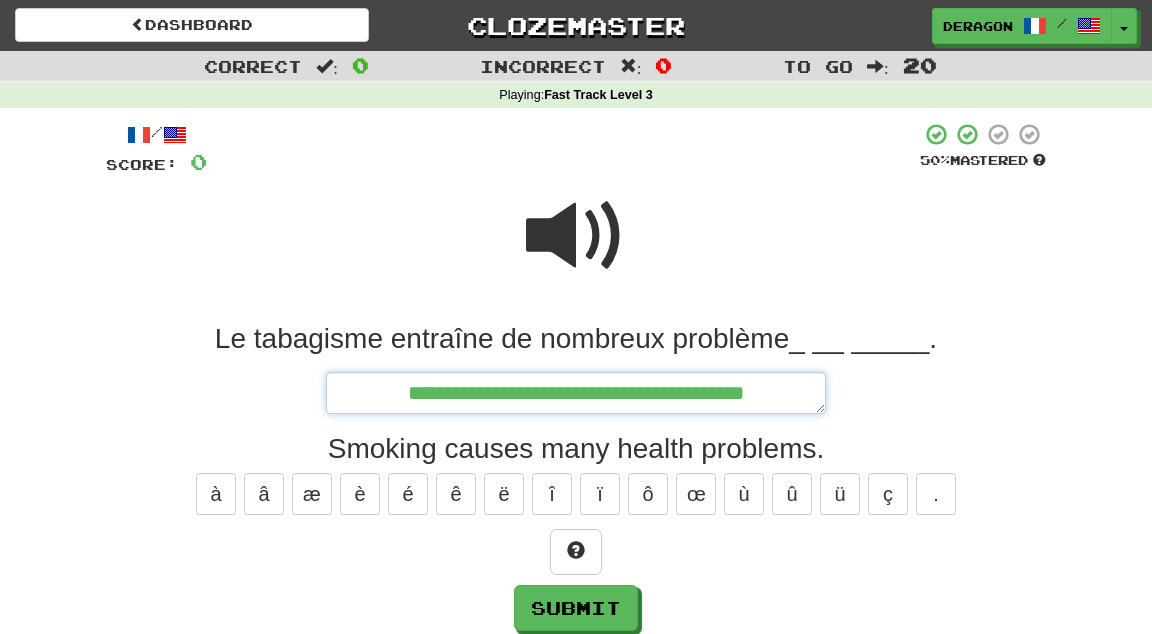 type on "*" 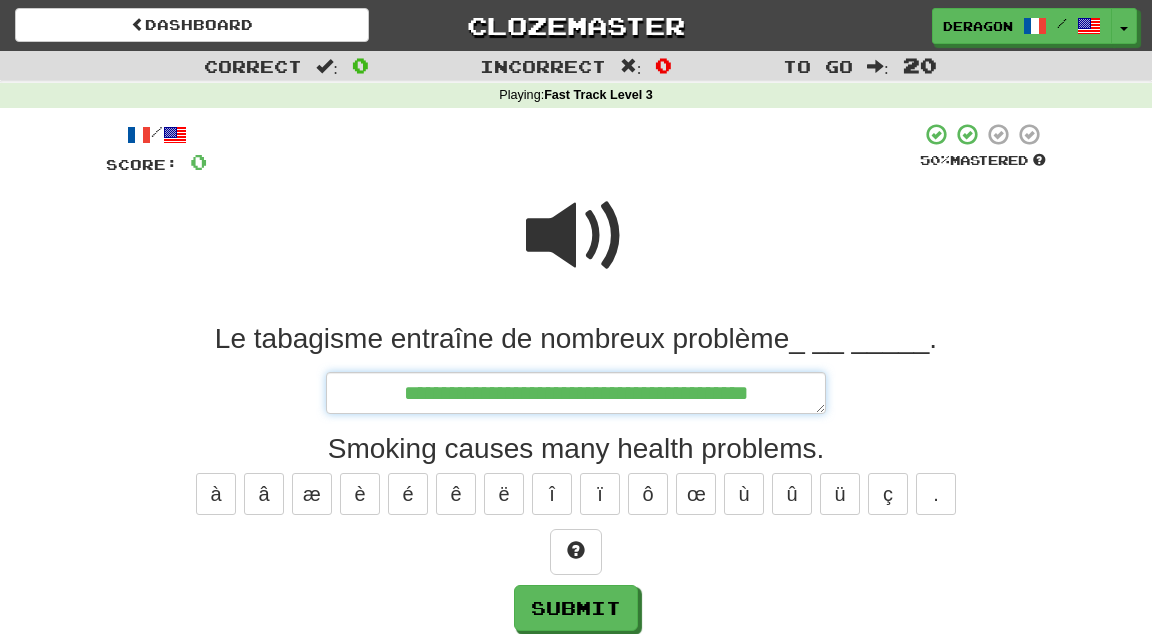 type on "*" 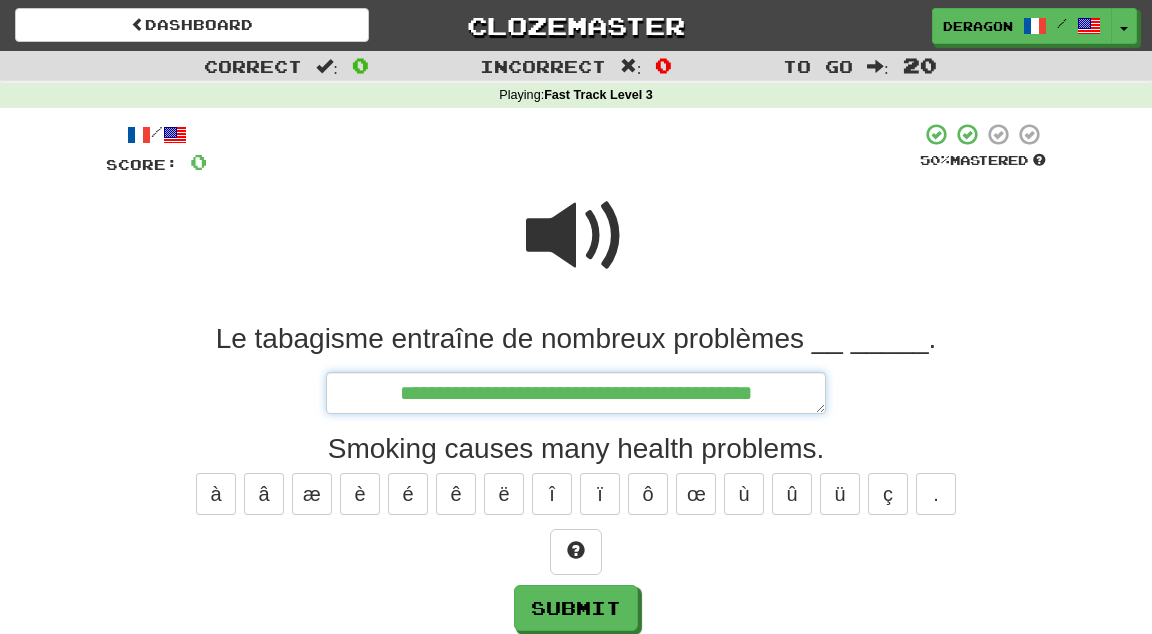 type on "*" 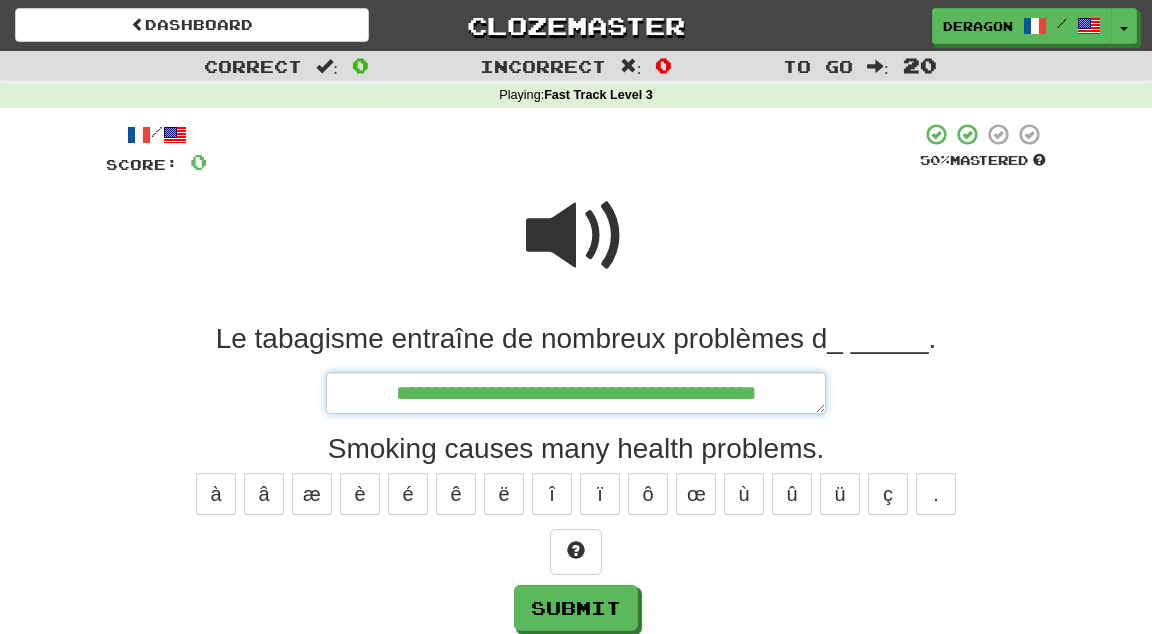type on "*" 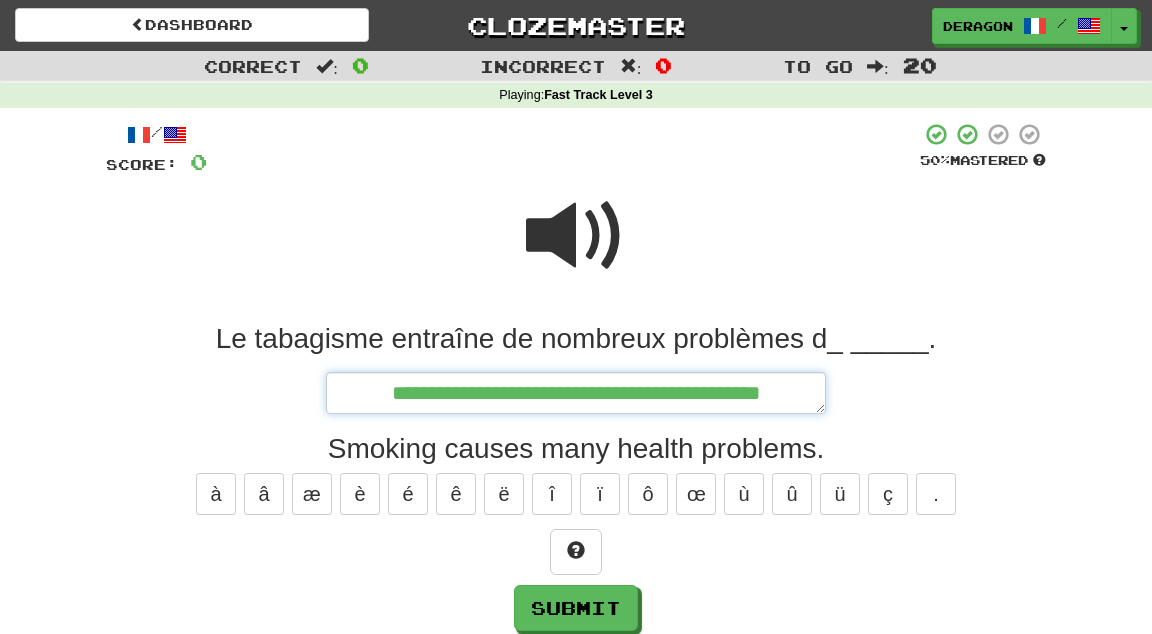 type on "*" 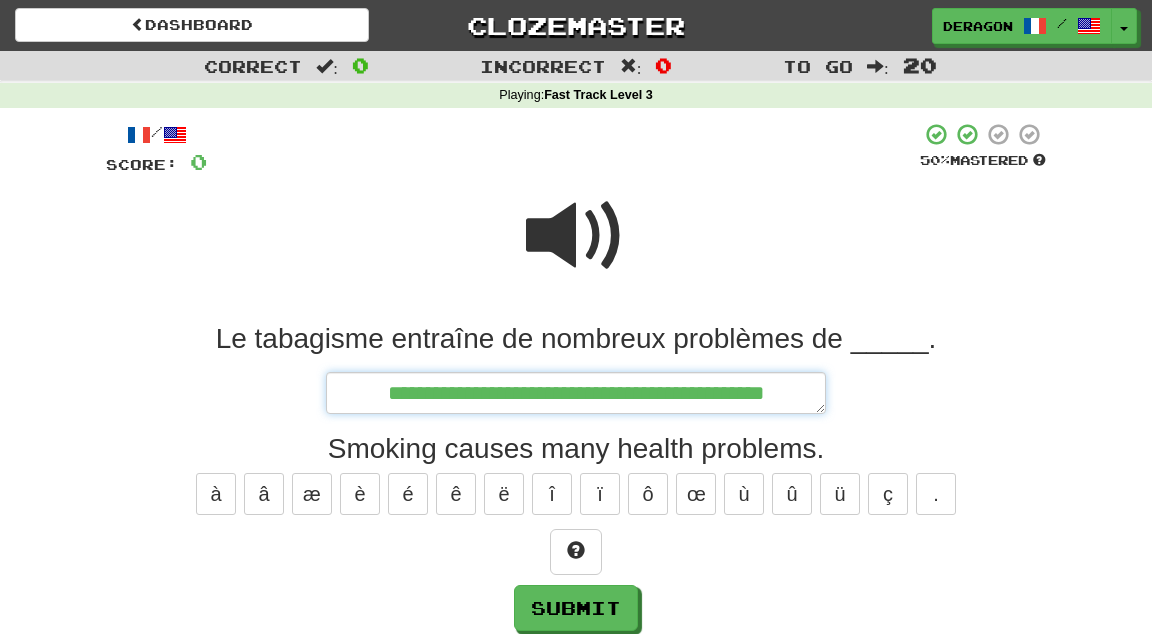 type on "*" 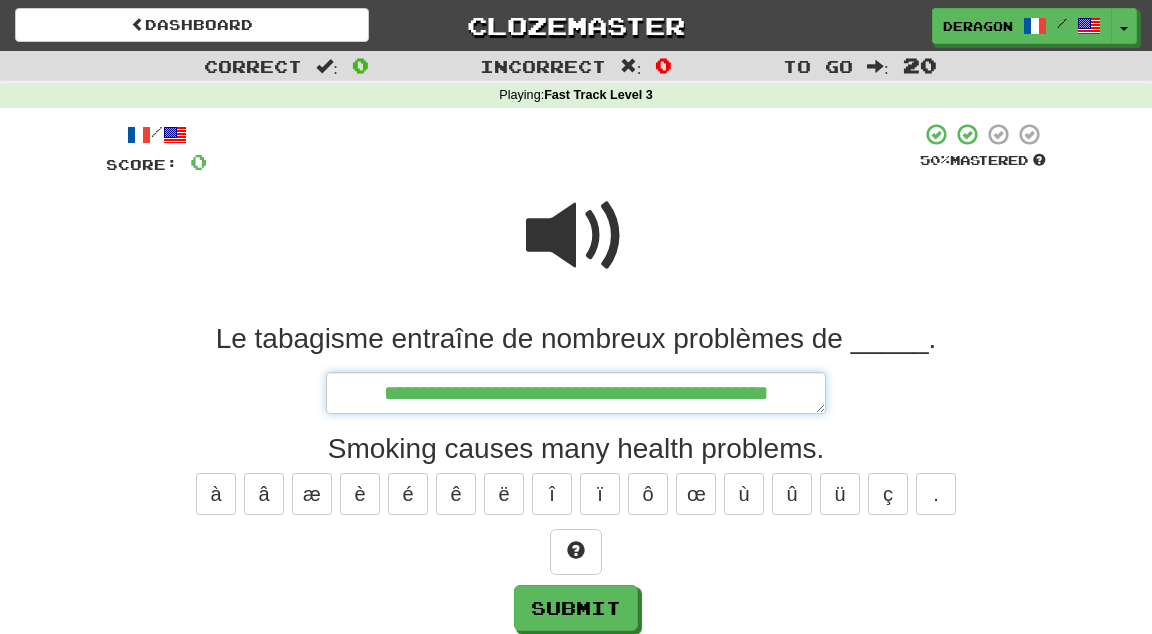 type on "*" 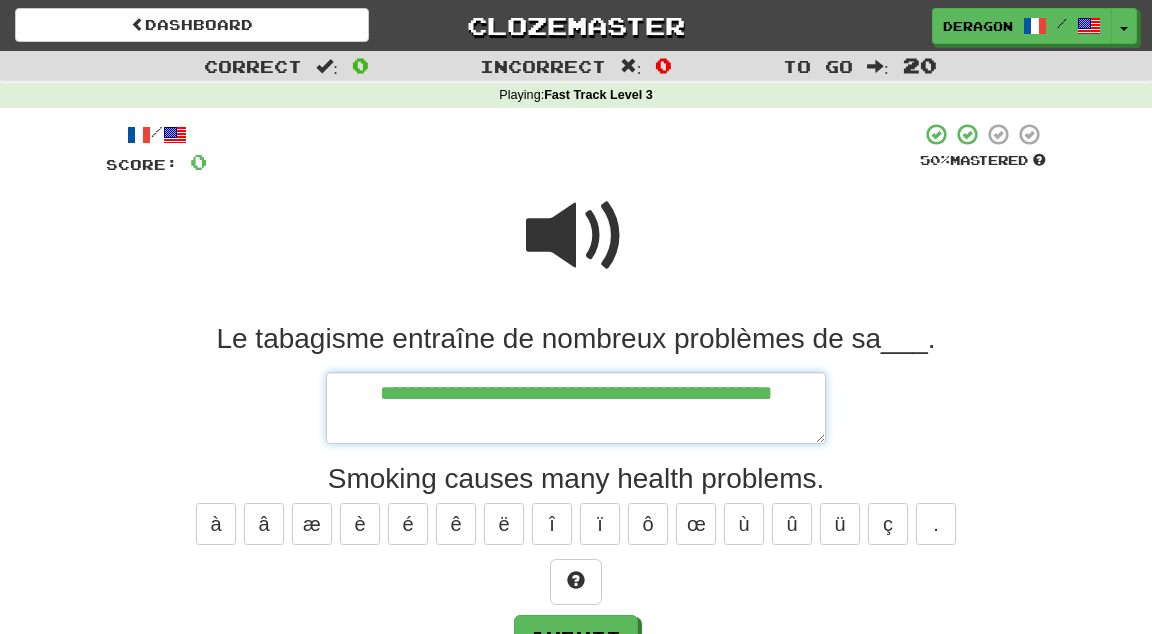 type on "*" 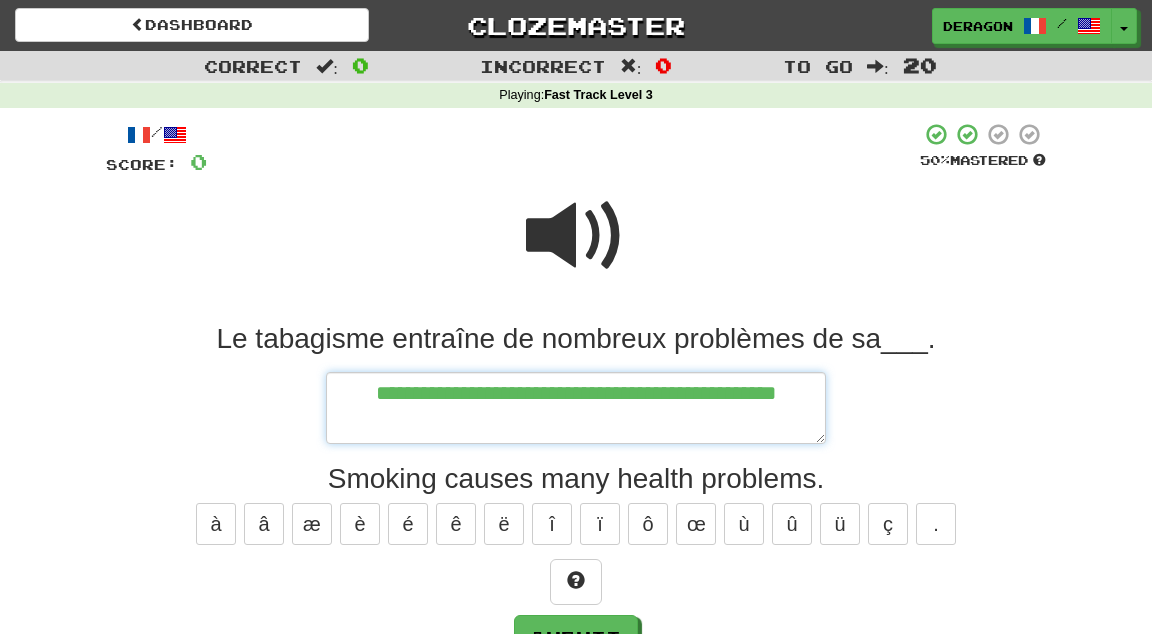 type on "*" 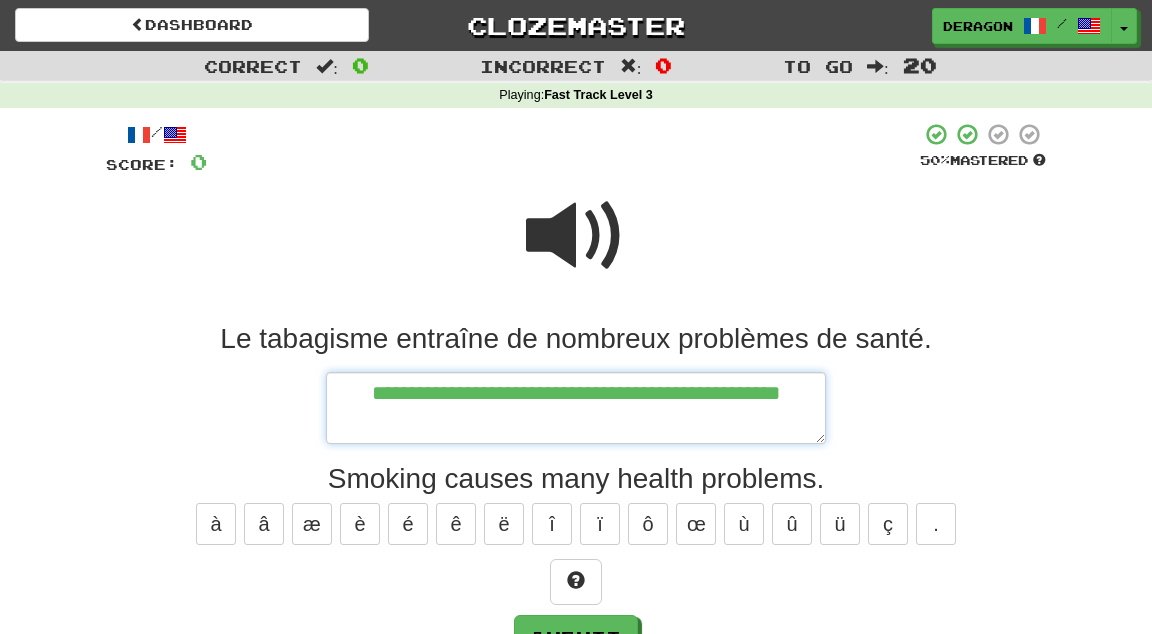 type on "*" 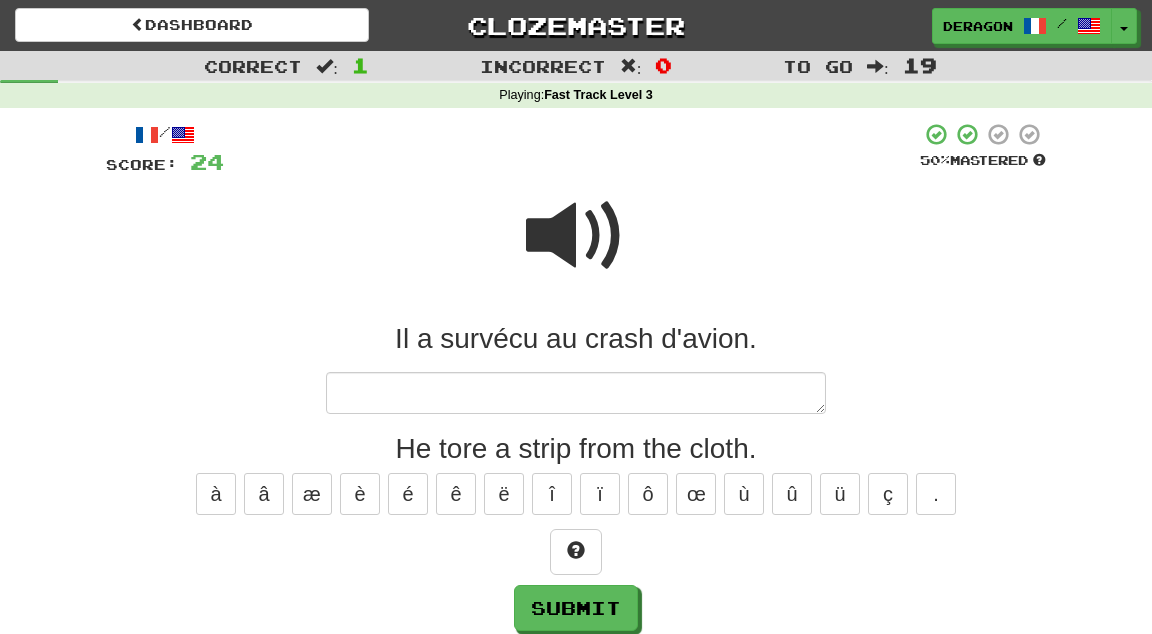 type on "*" 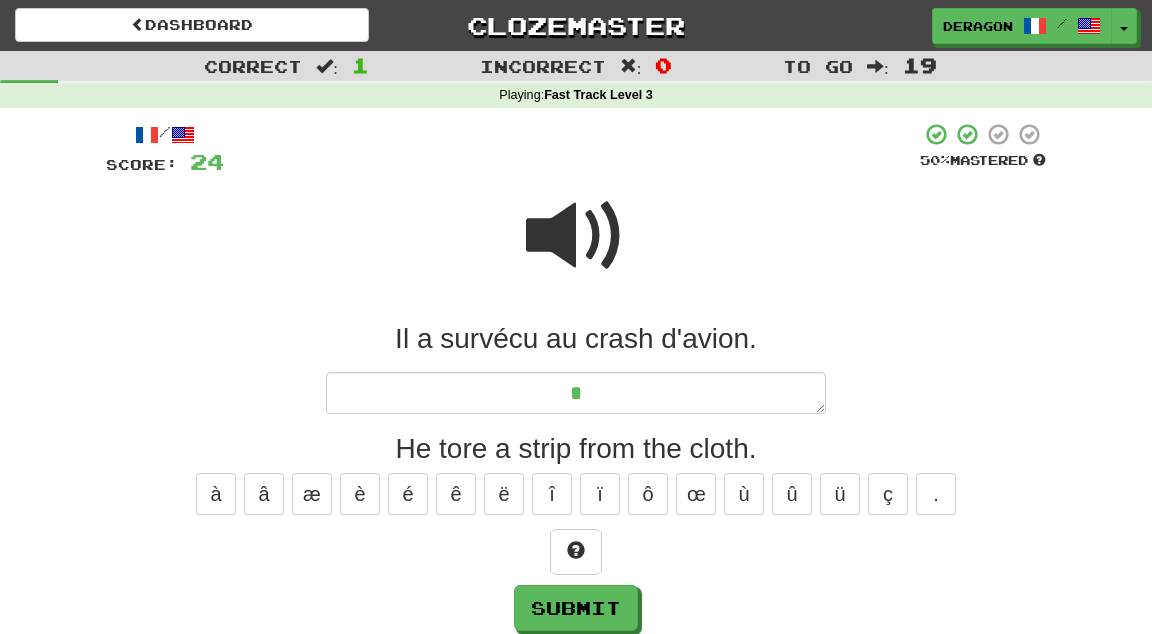 type on "*" 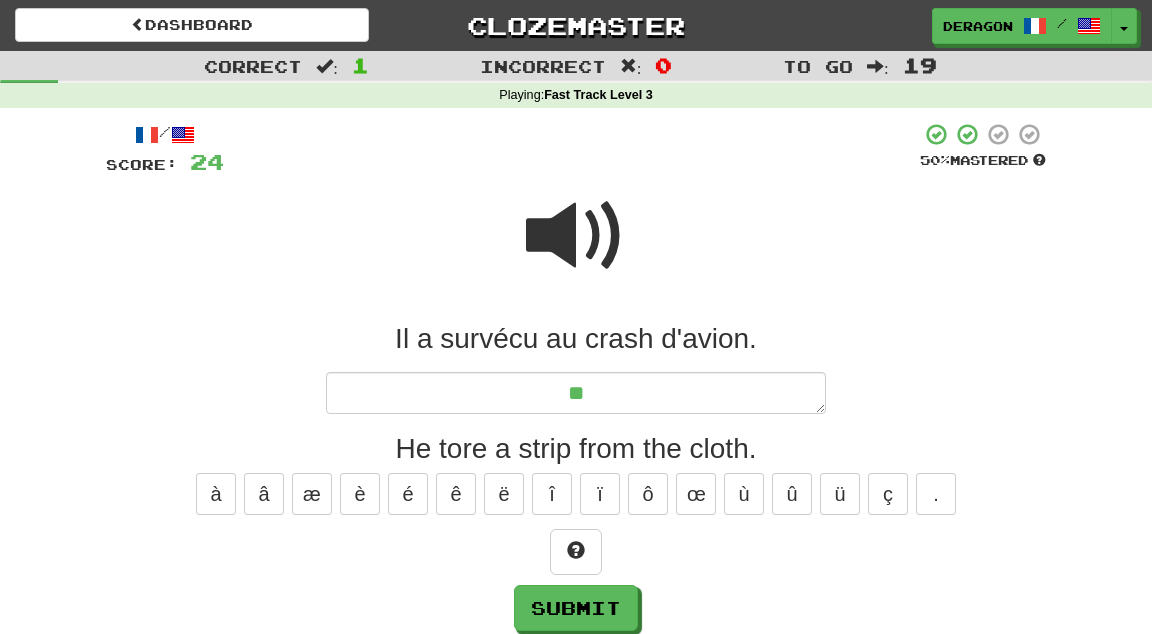 type on "*" 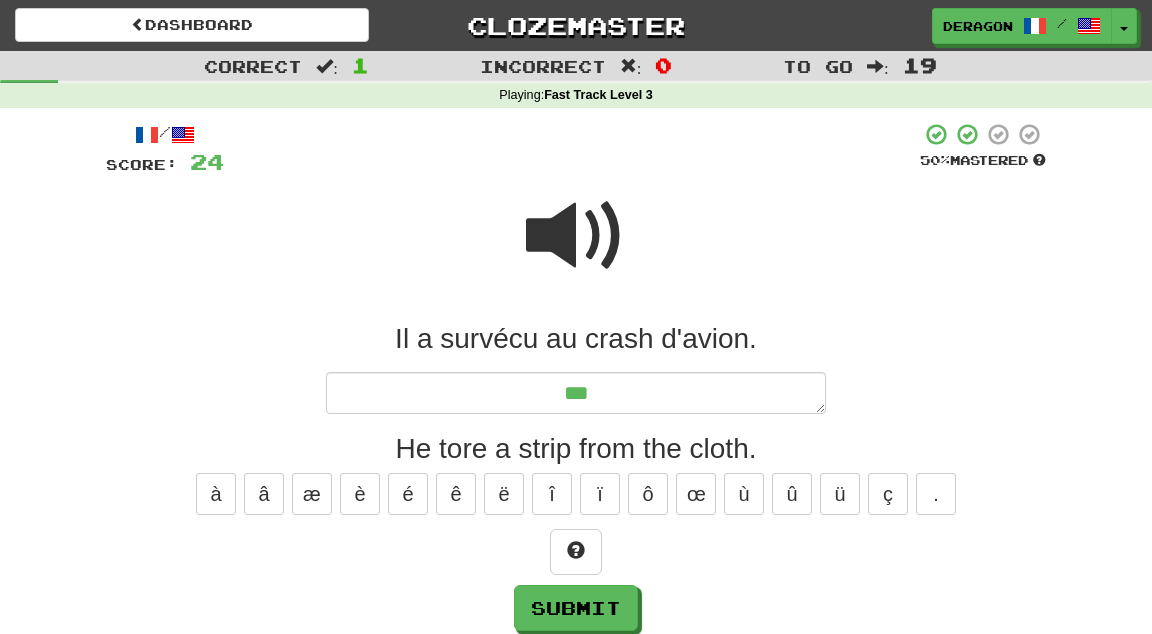 type on "*" 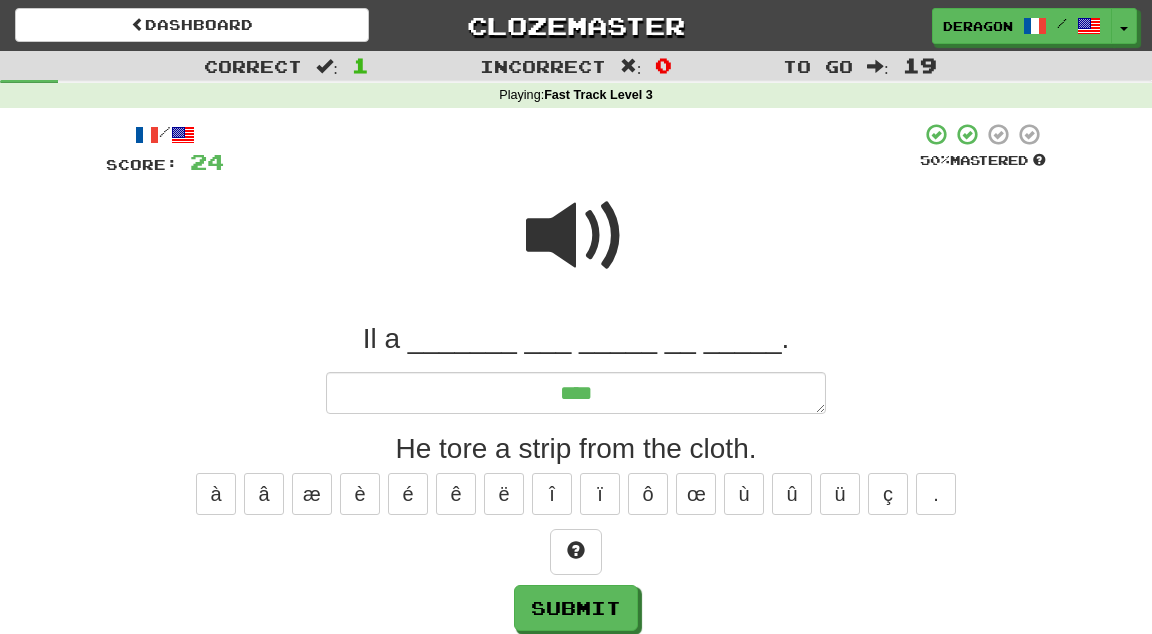type on "*" 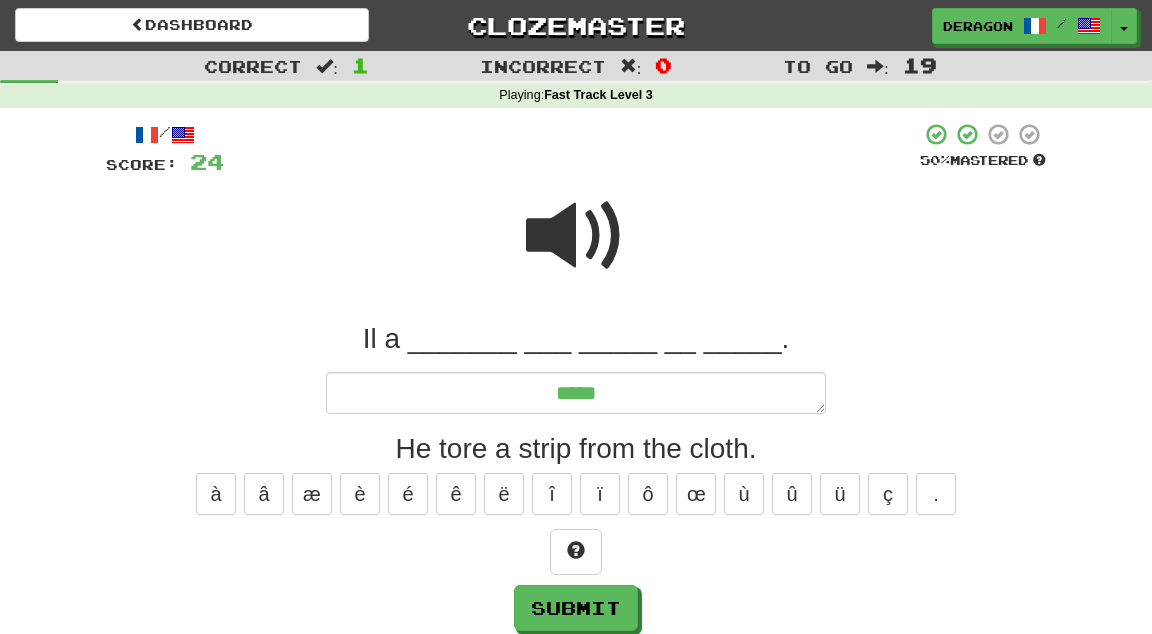 type on "*" 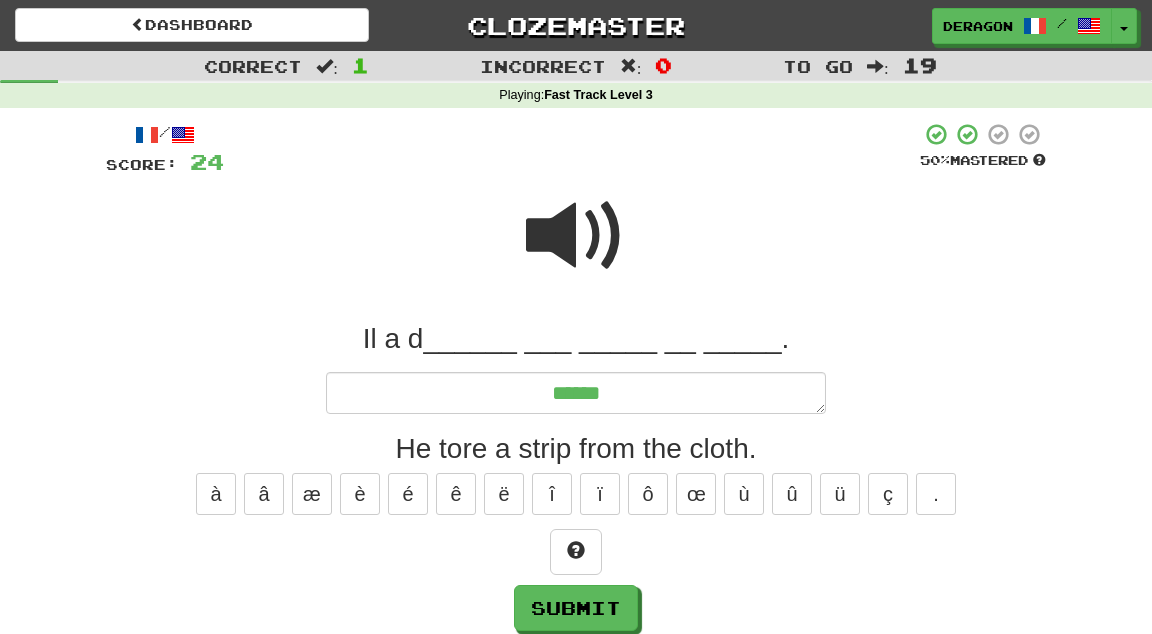 type on "*" 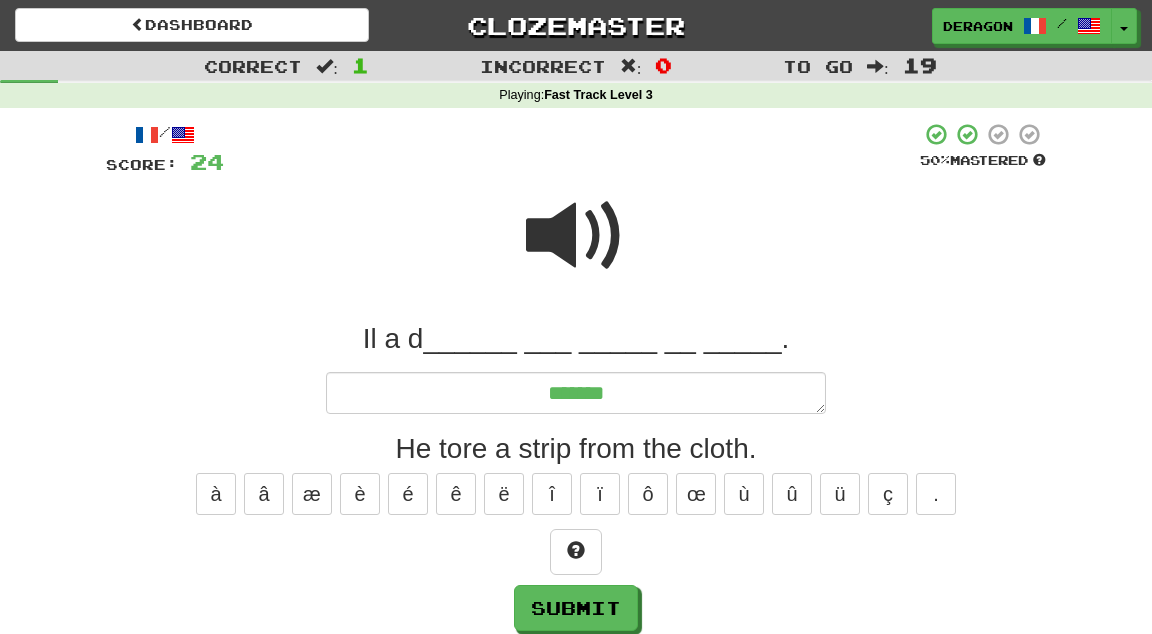 type on "*" 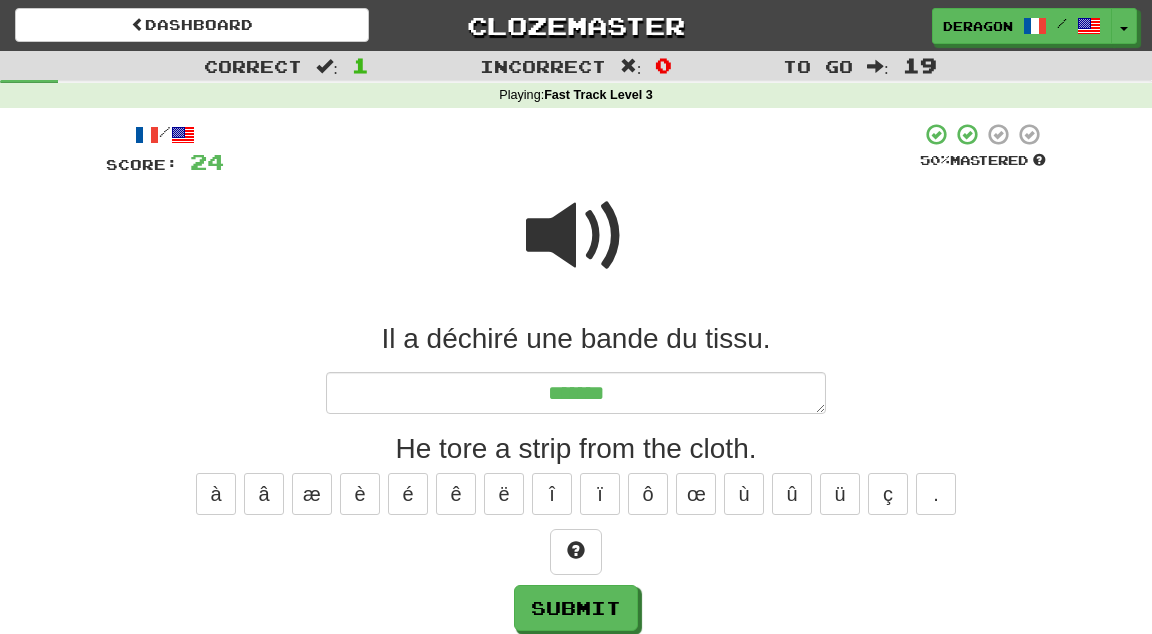 type on "*" 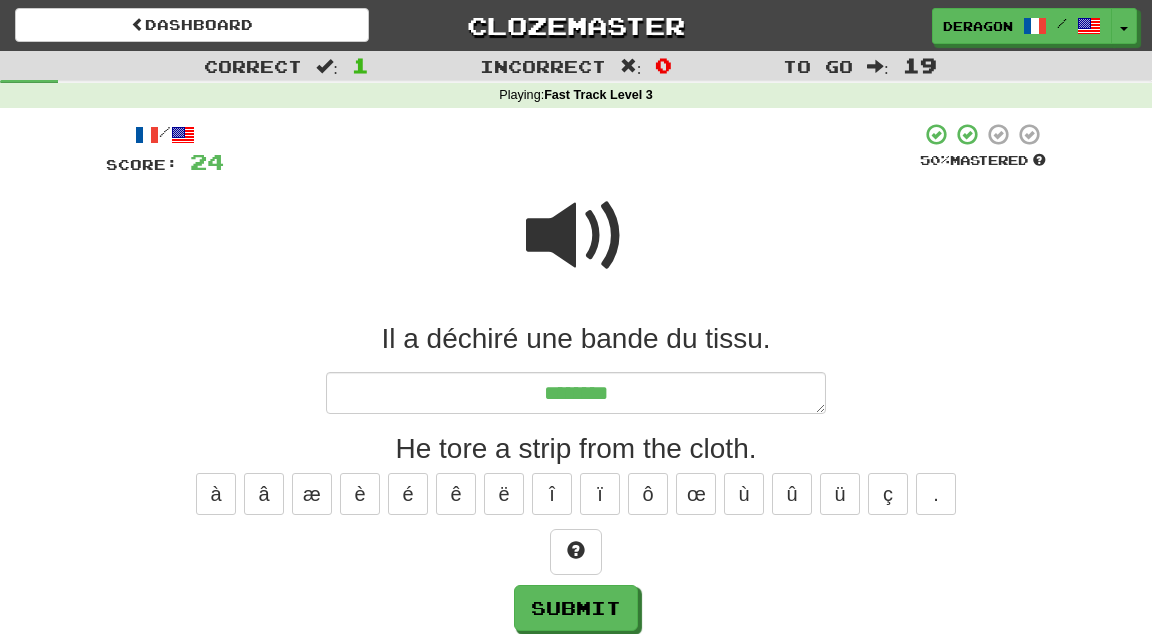 type on "*" 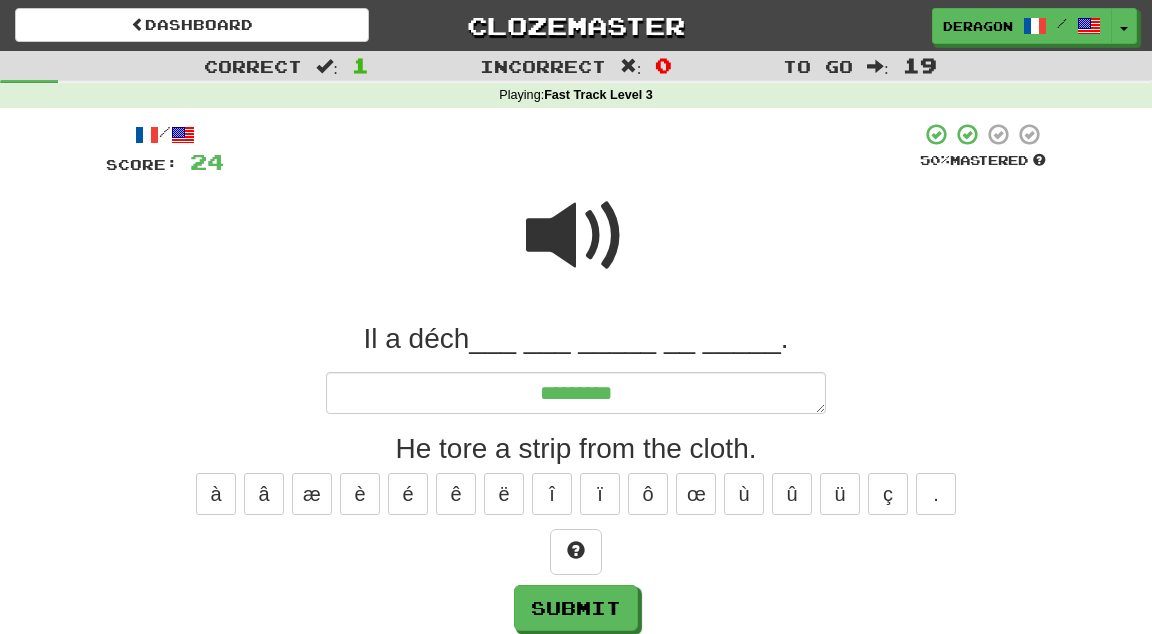 type on "*" 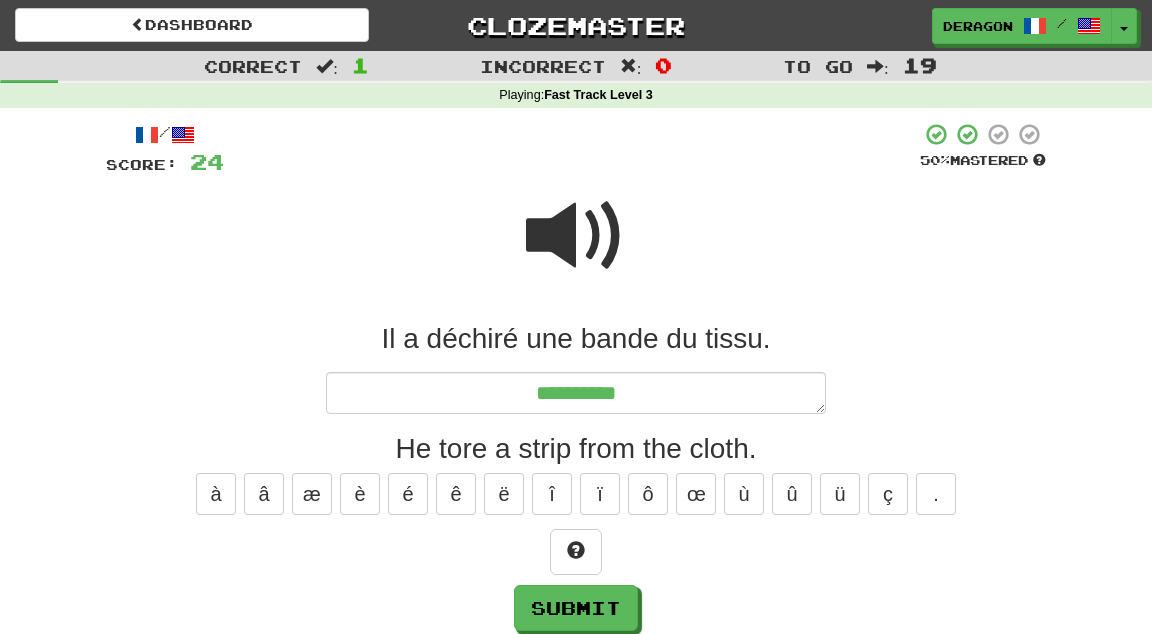 type on "*" 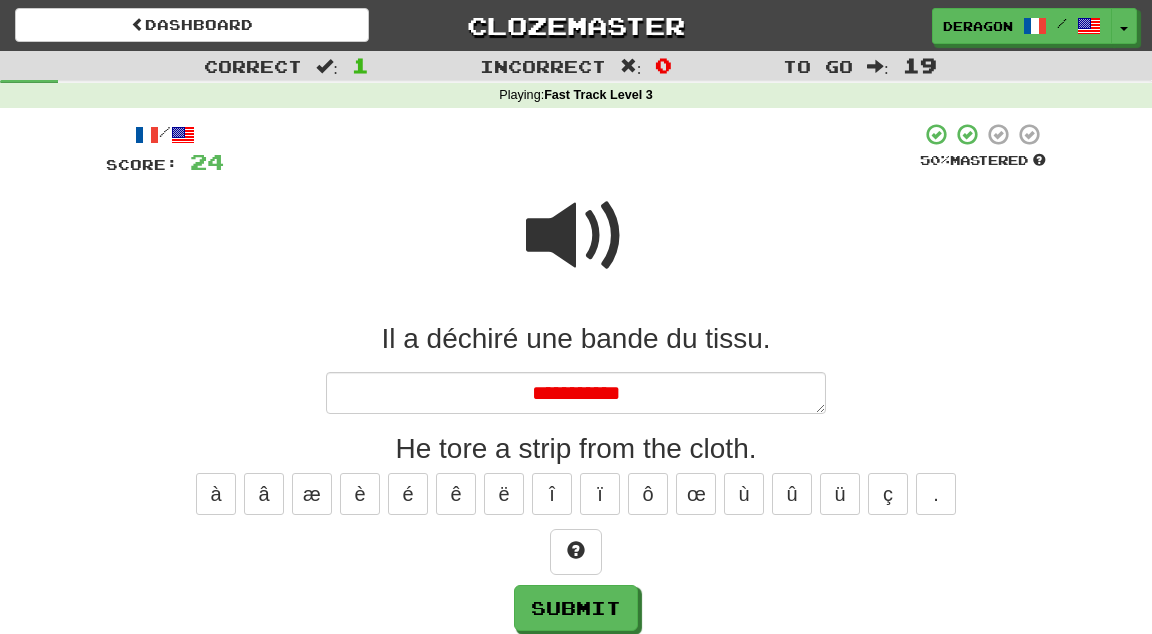 type on "*" 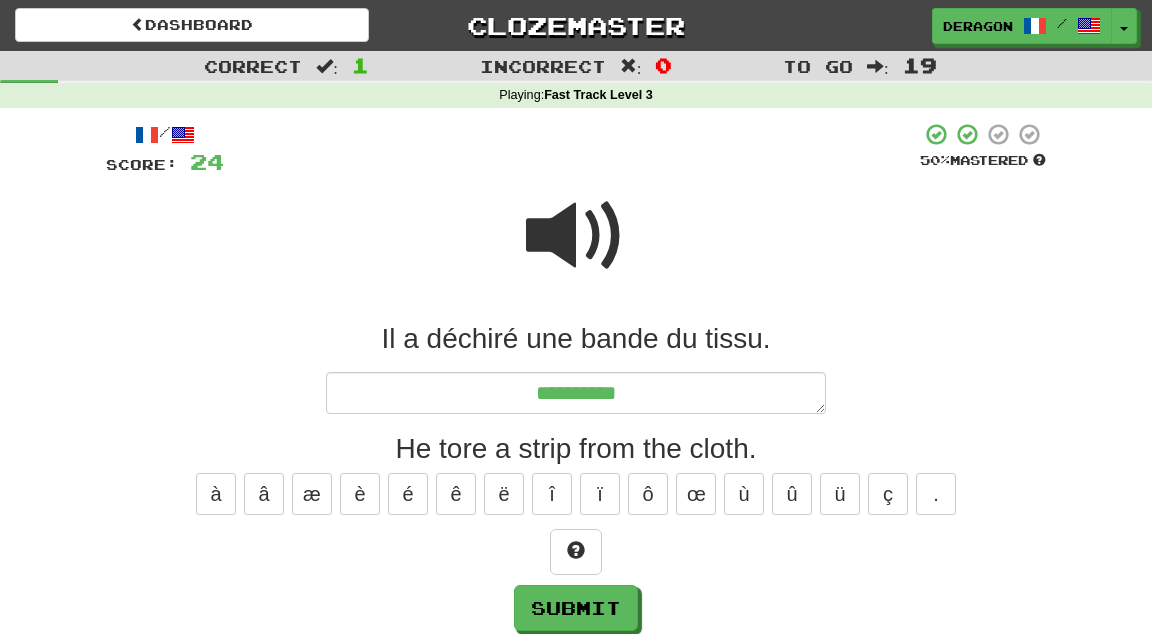 type on "*" 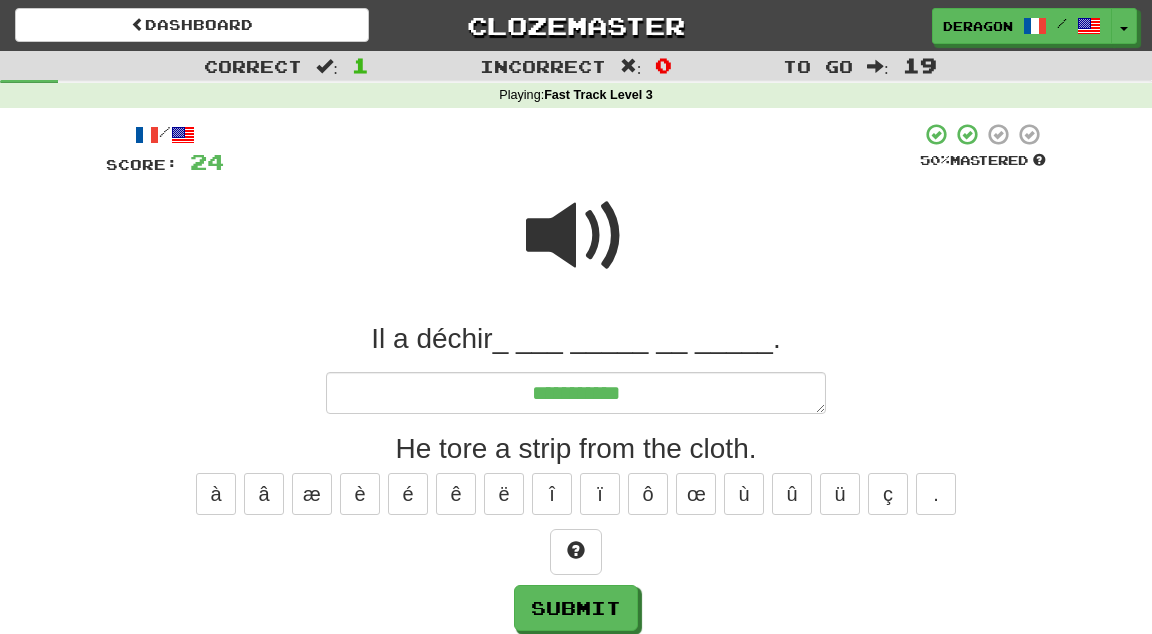 type on "*" 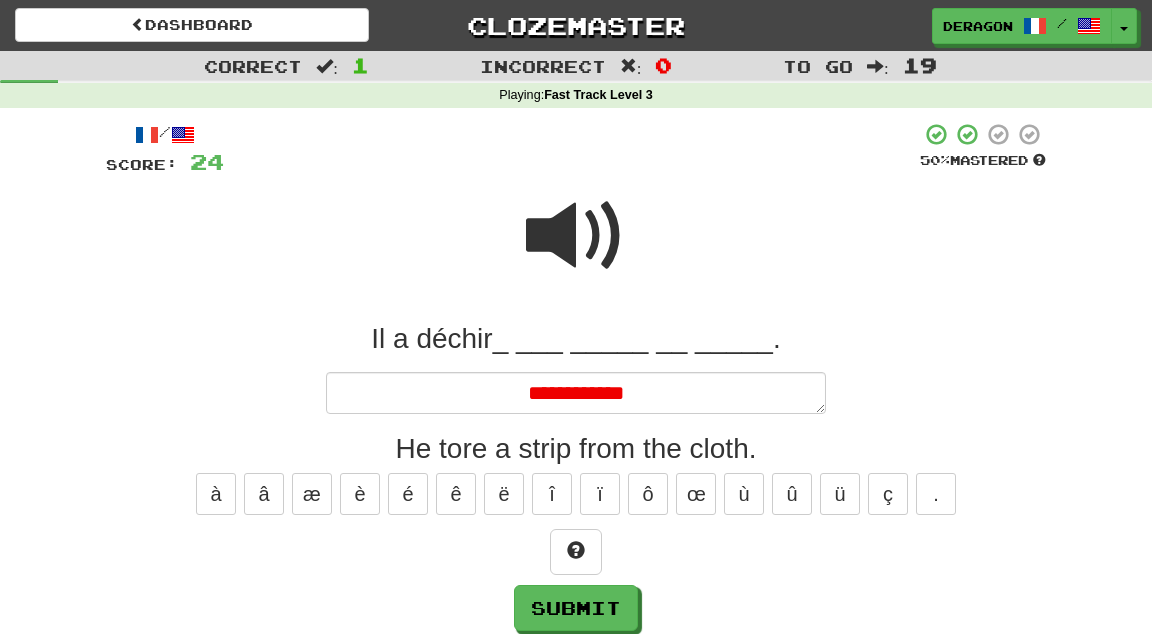 type on "*" 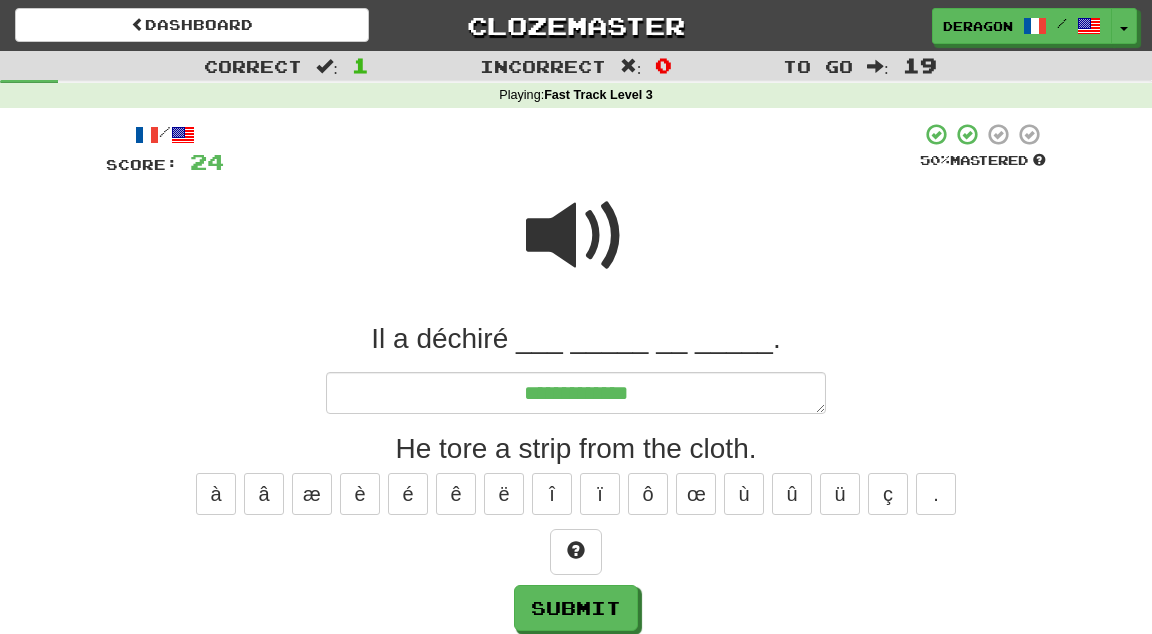 type on "*" 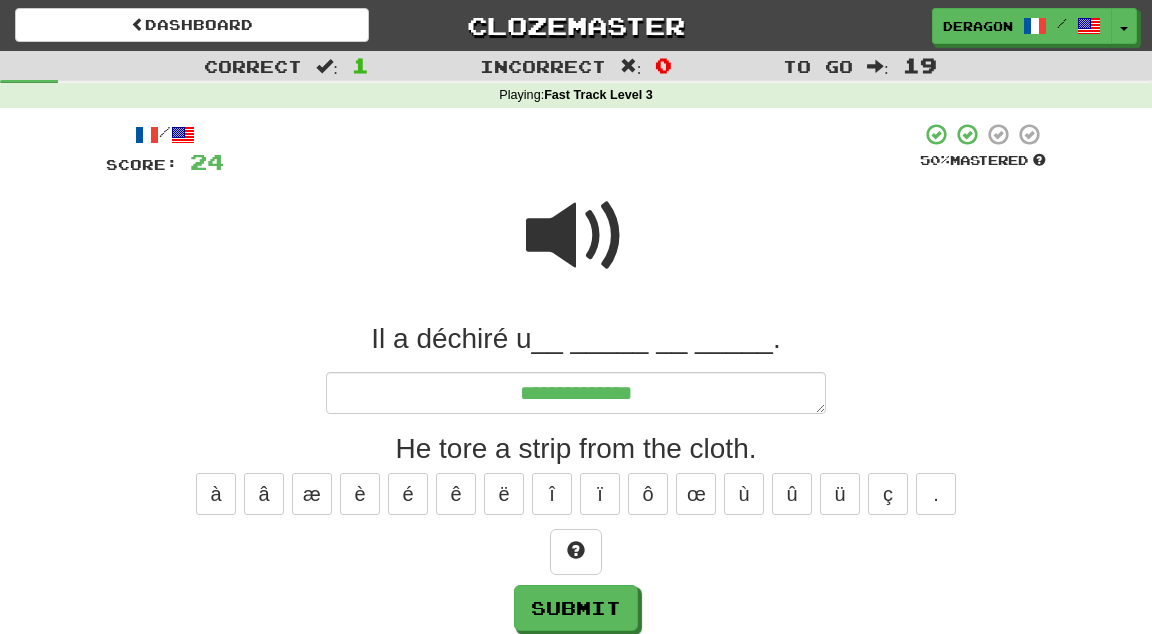 type on "*" 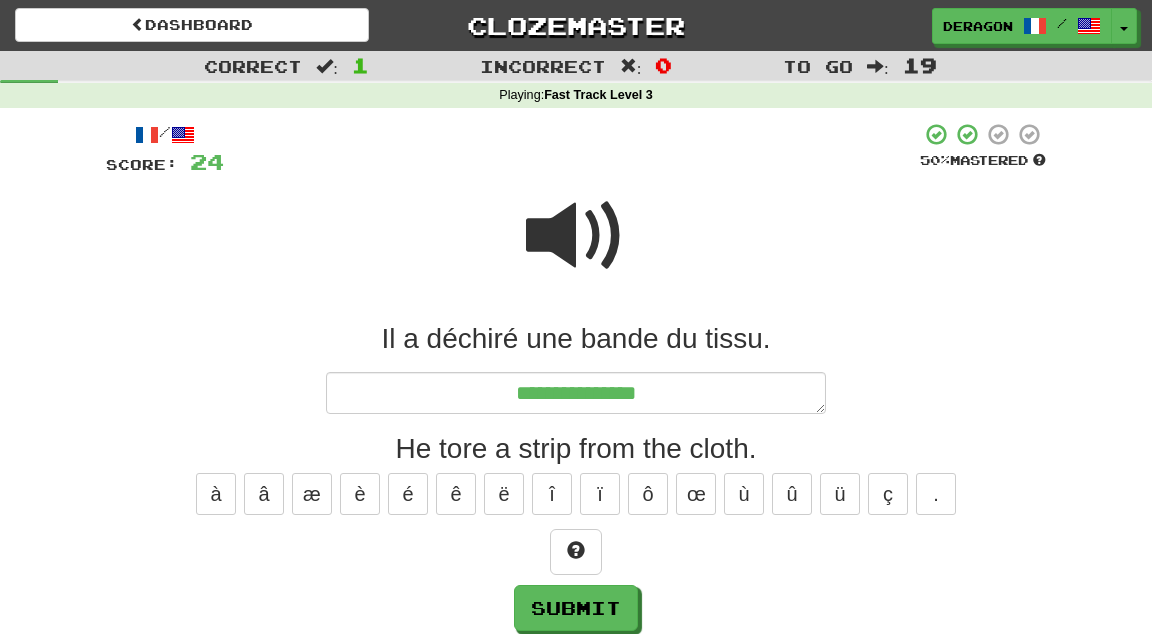 type on "*" 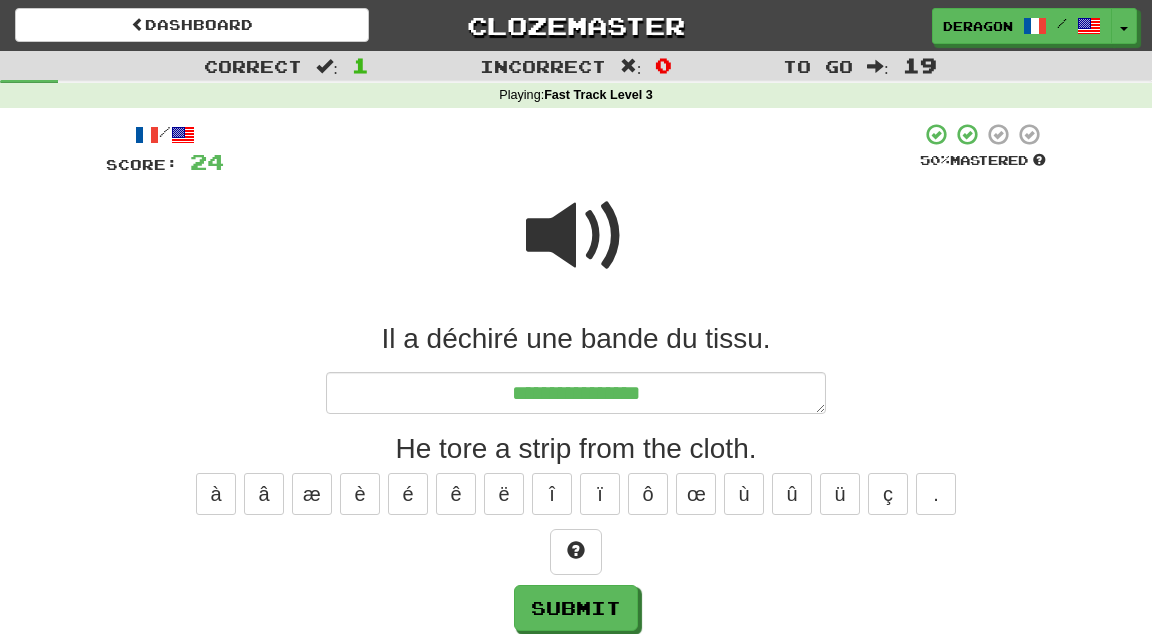 type on "*" 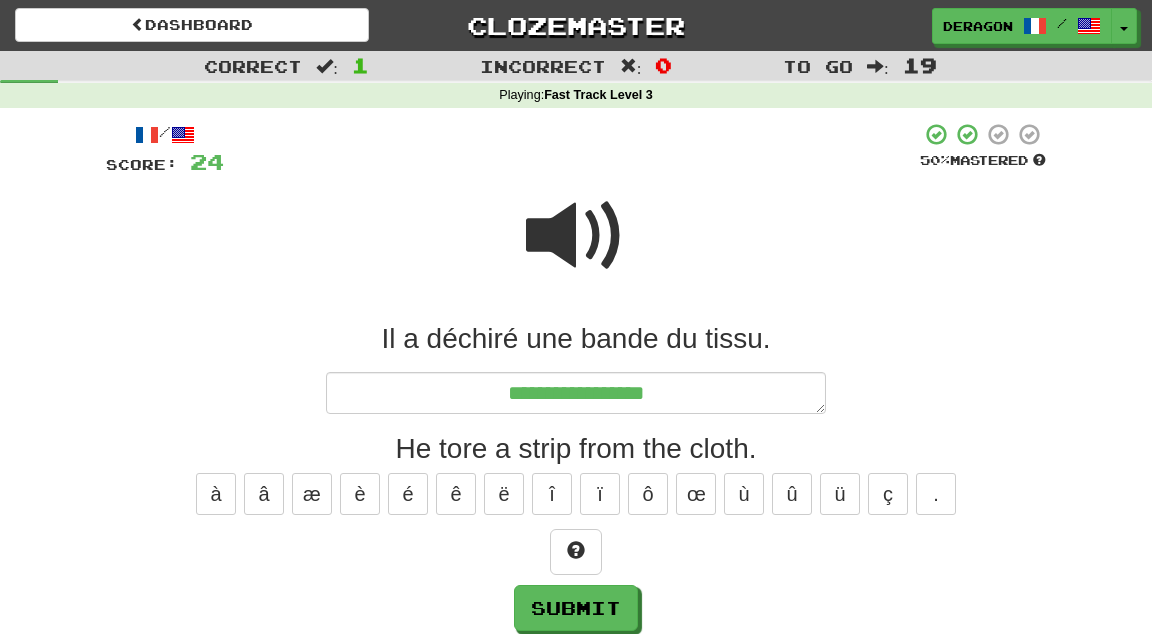 type on "*" 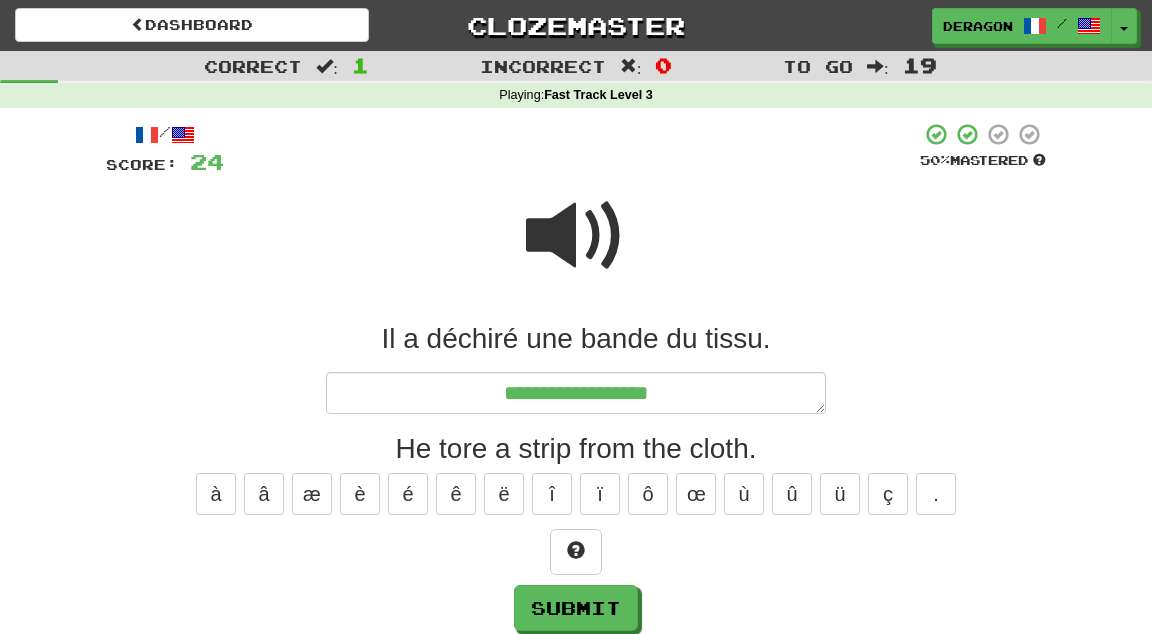 type on "*" 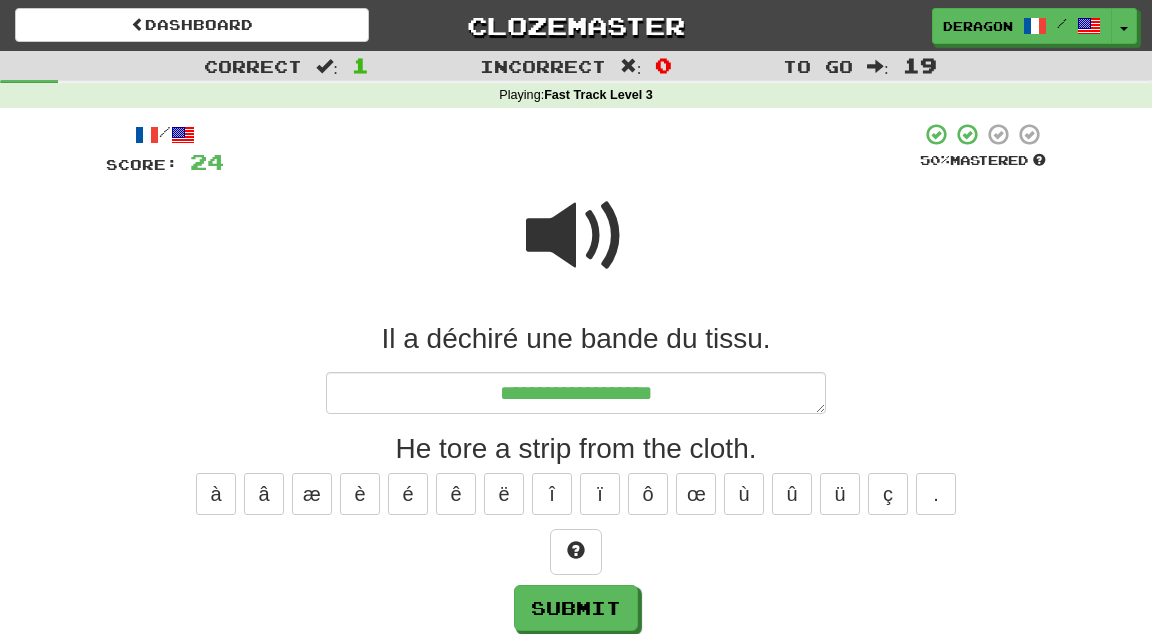type 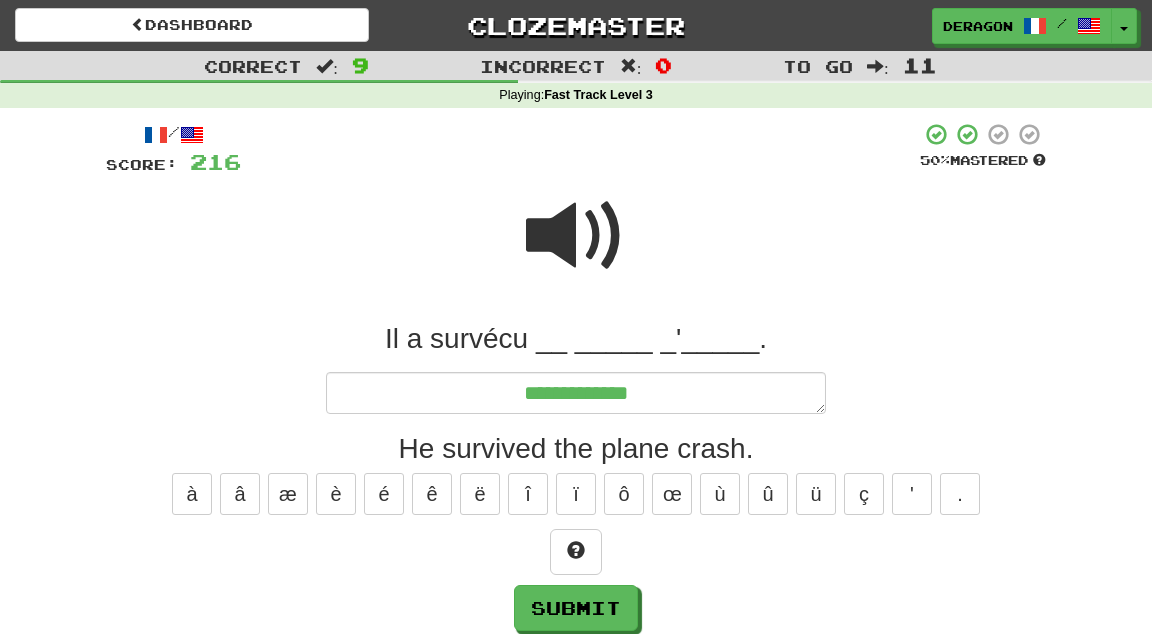 click at bounding box center [576, 236] 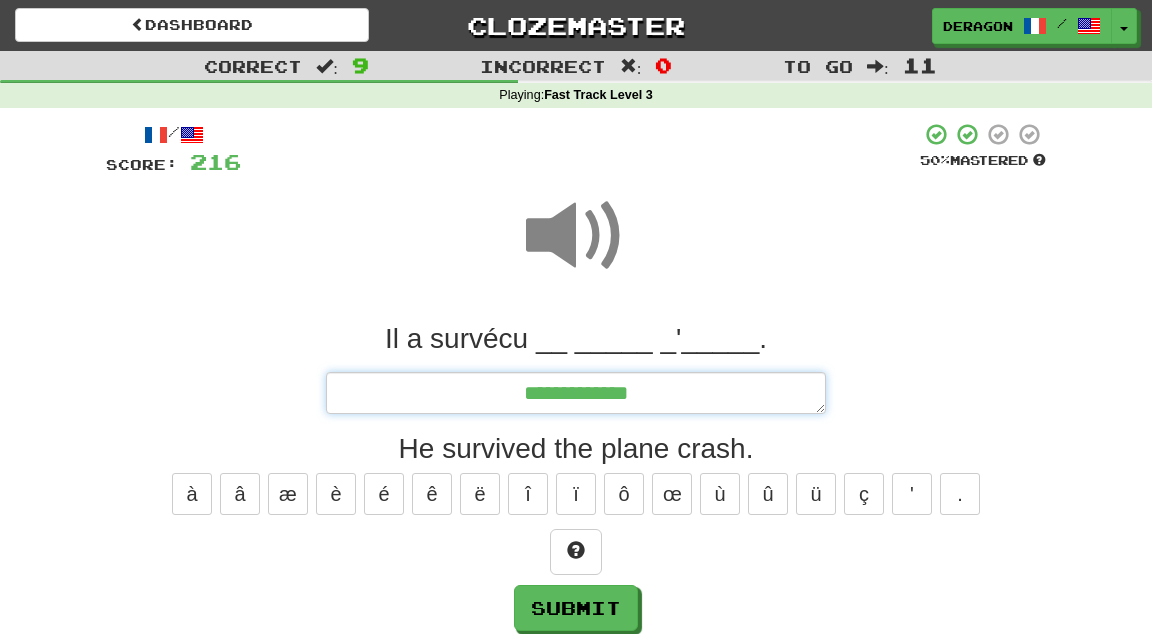 click on "**********" at bounding box center (576, 393) 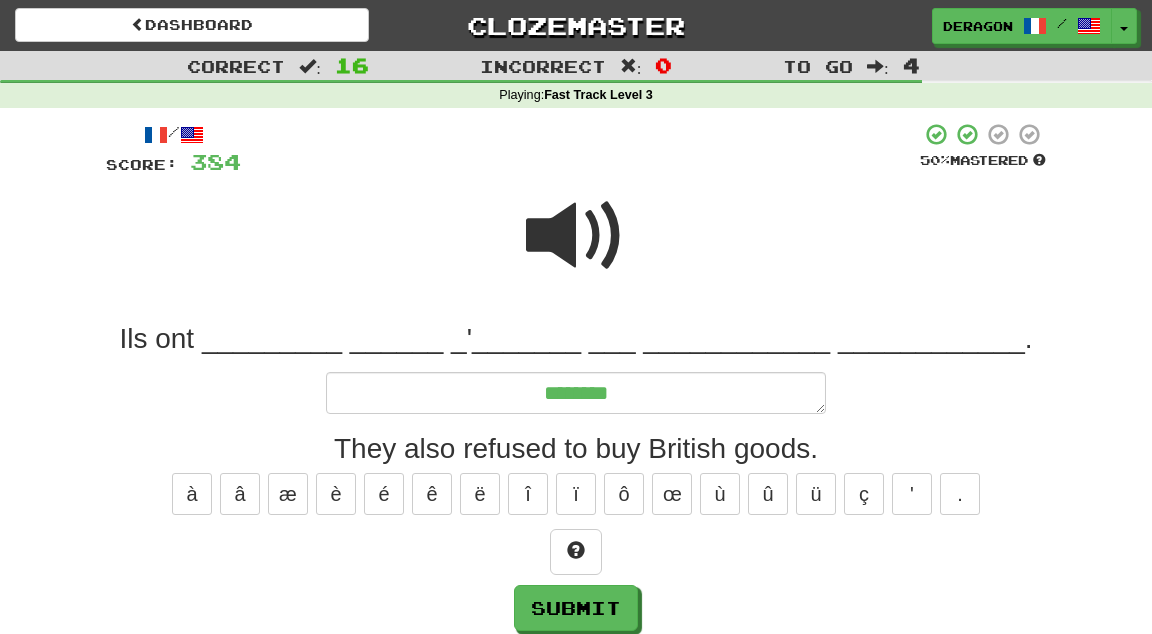 click at bounding box center (576, 236) 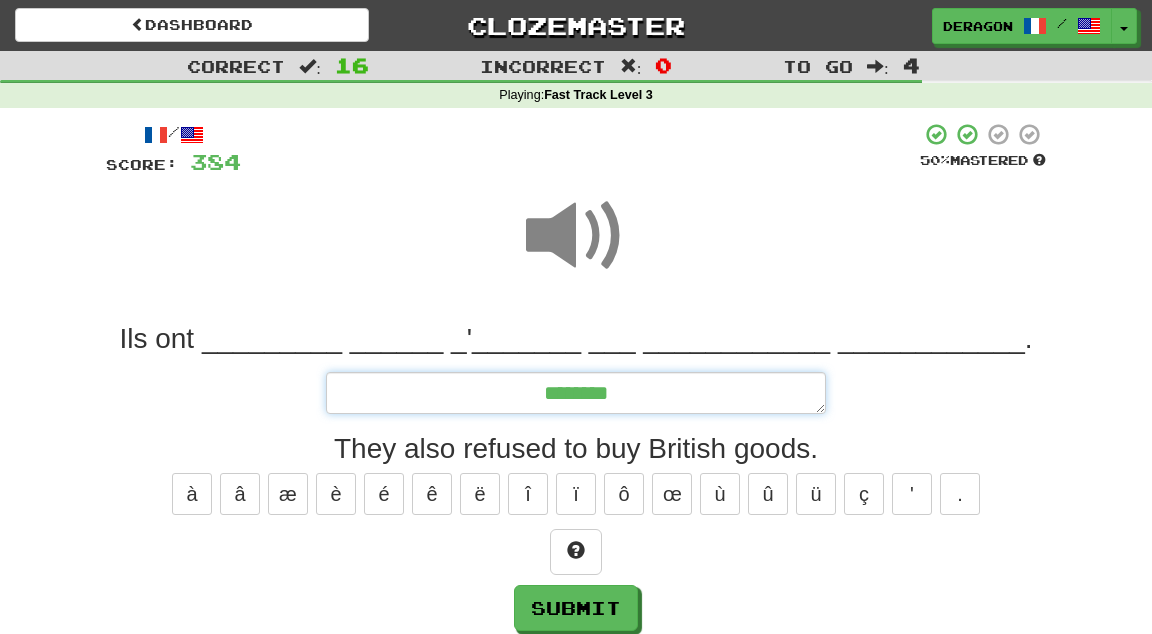 click on "*******" at bounding box center [576, 393] 